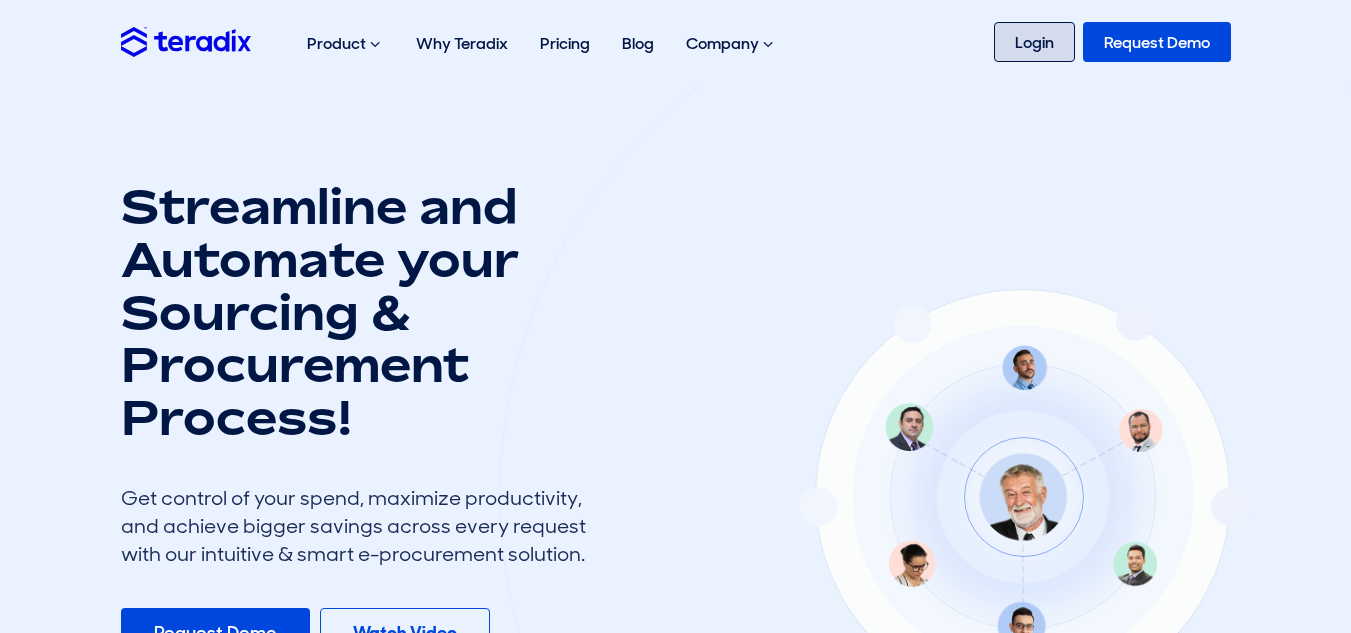 scroll, scrollTop: 0, scrollLeft: 0, axis: both 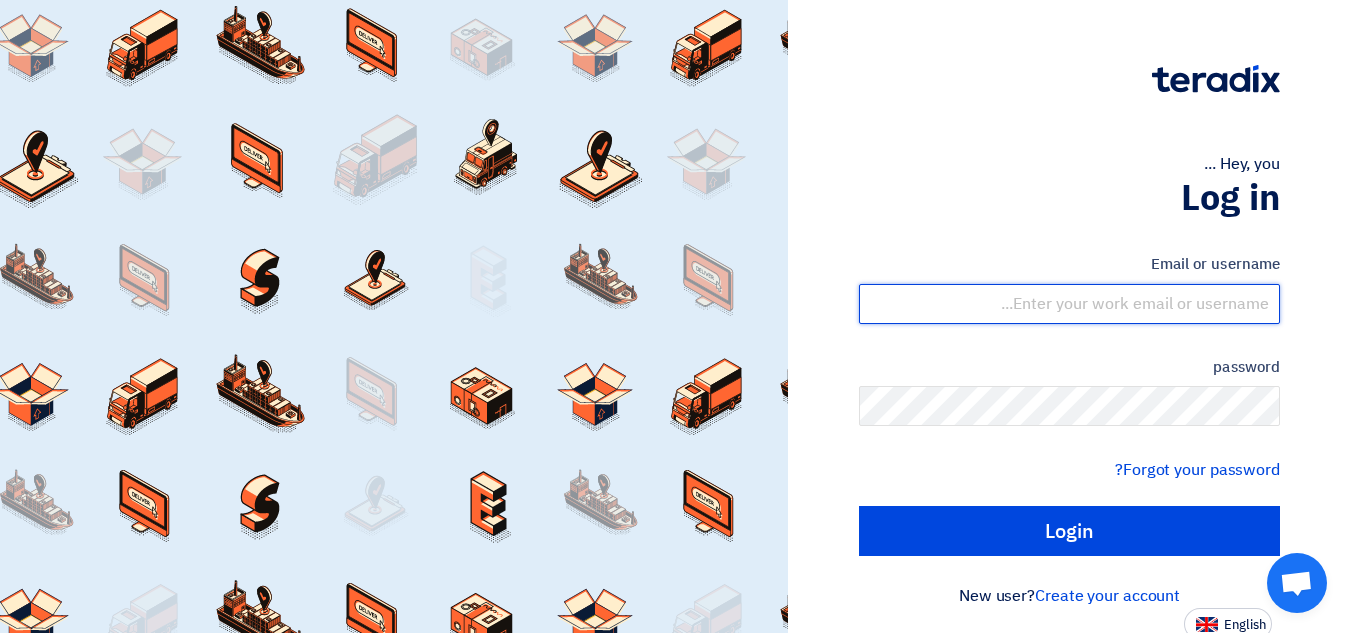 click at bounding box center [1069, 304] 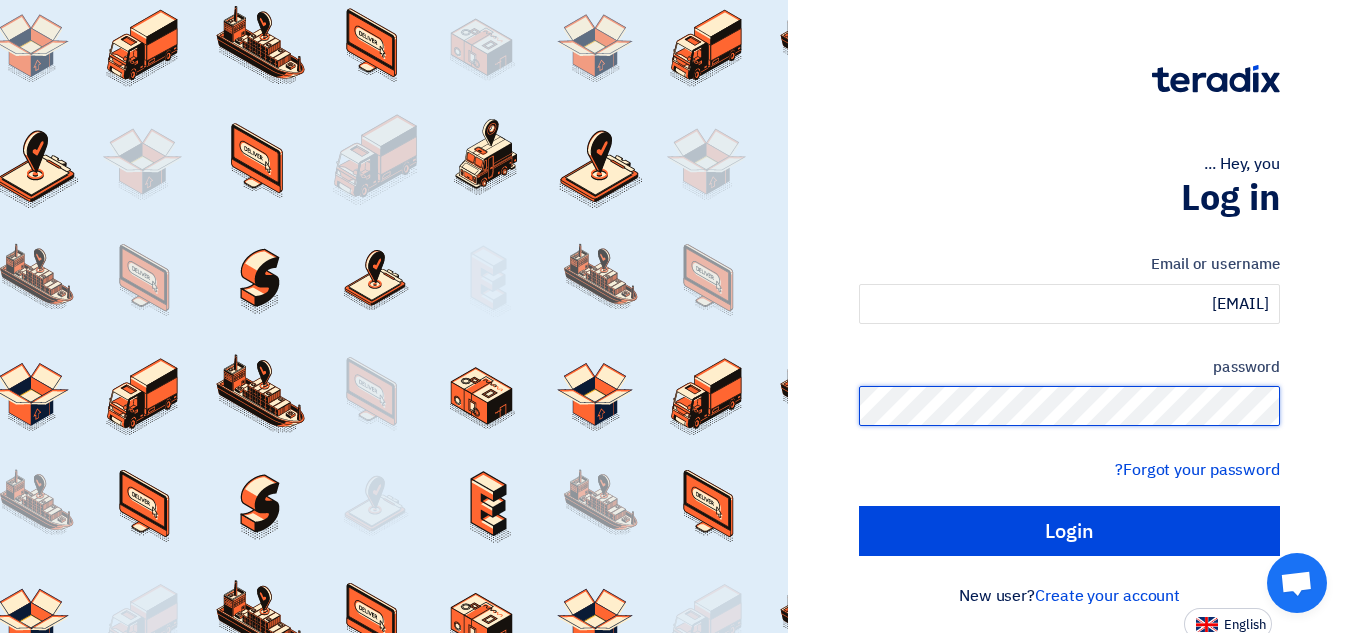 click on "Login" 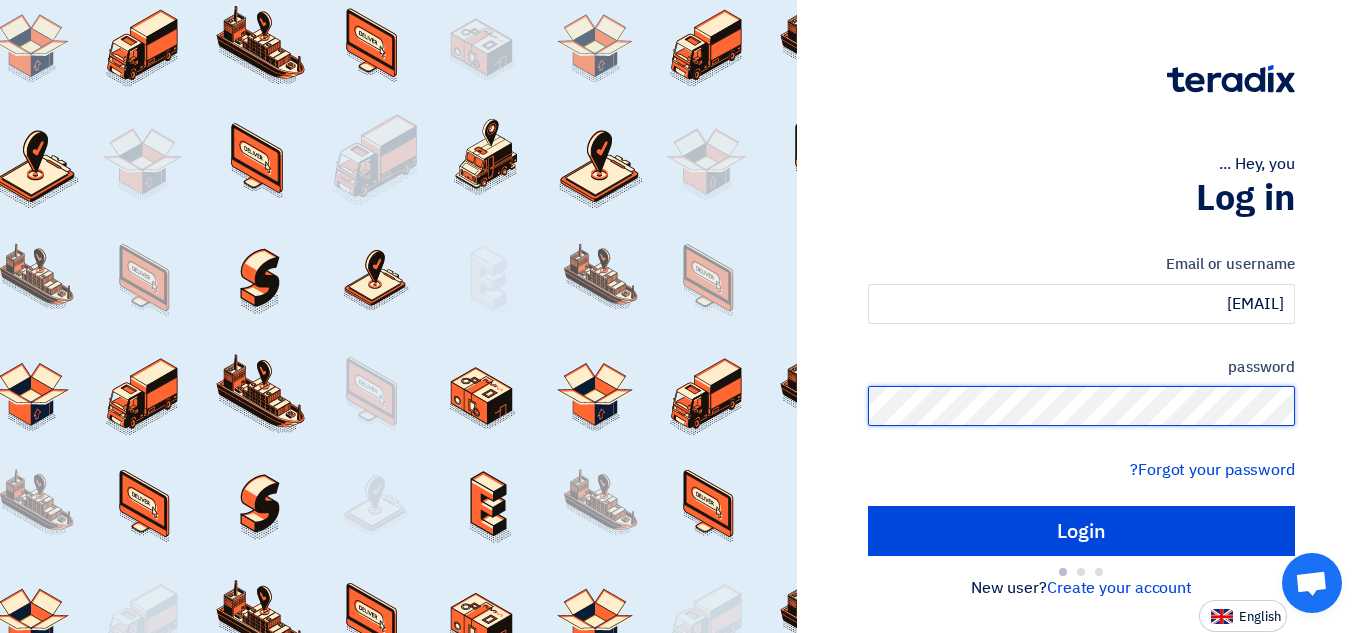 type on "Sign in" 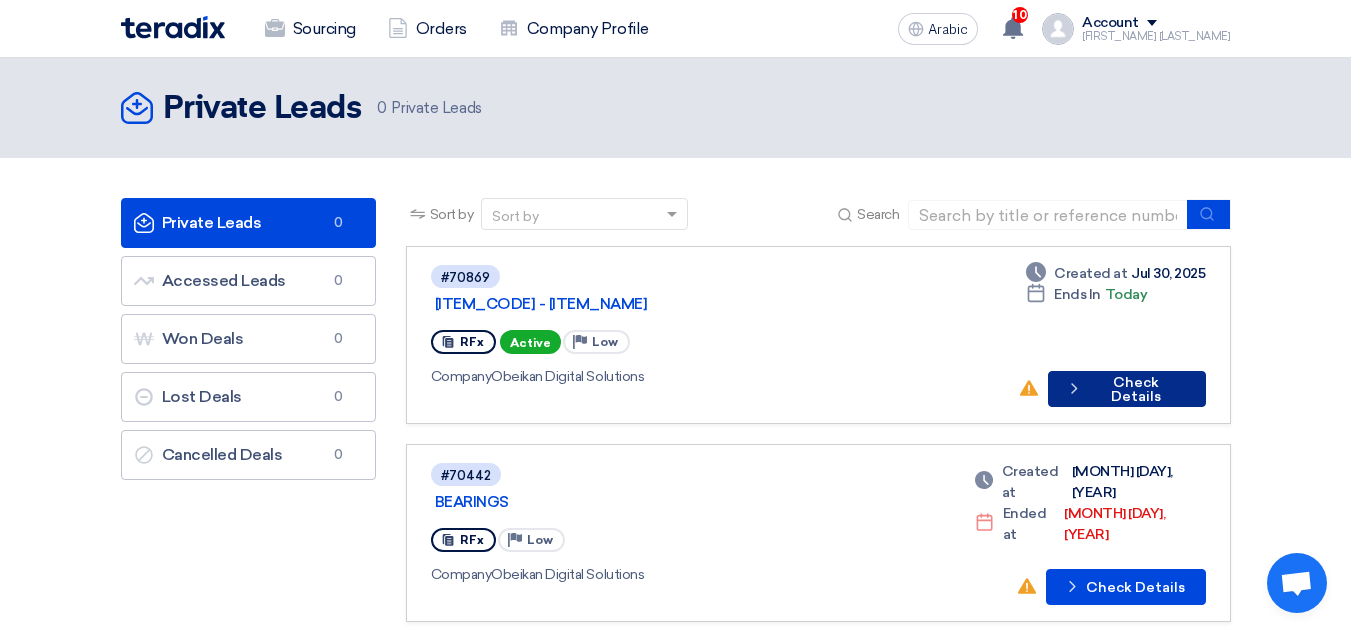 click on "Check Details" 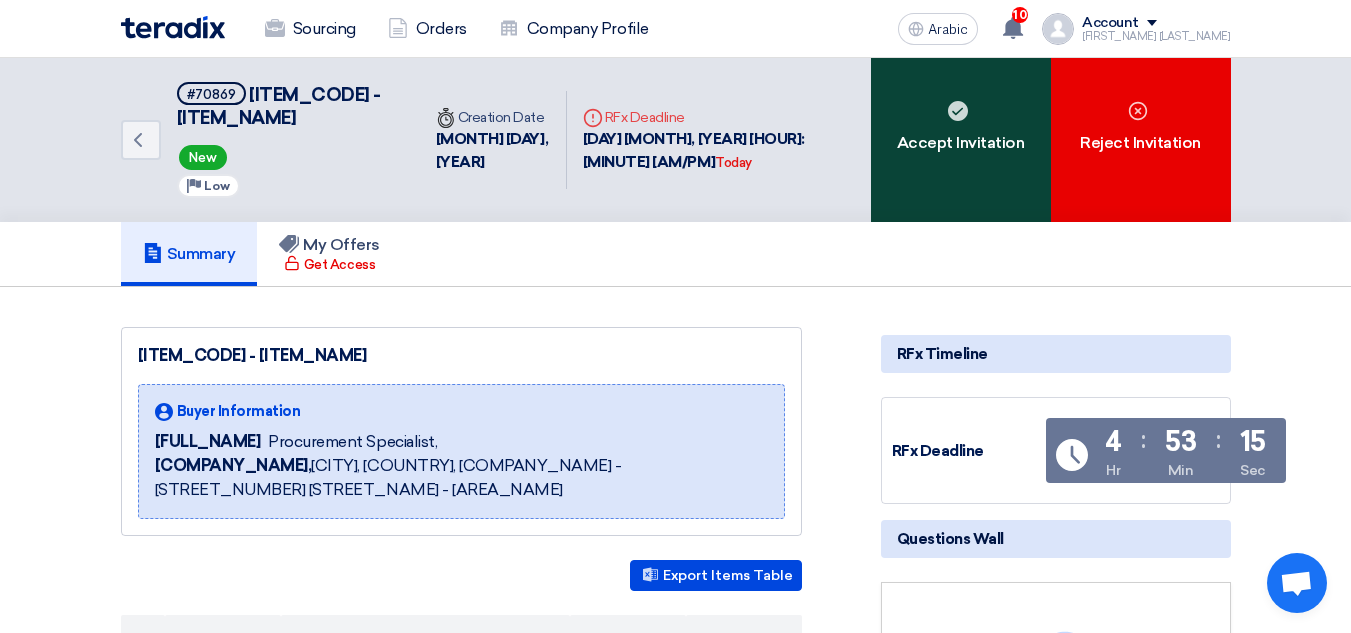 click on "Accept Invitation" 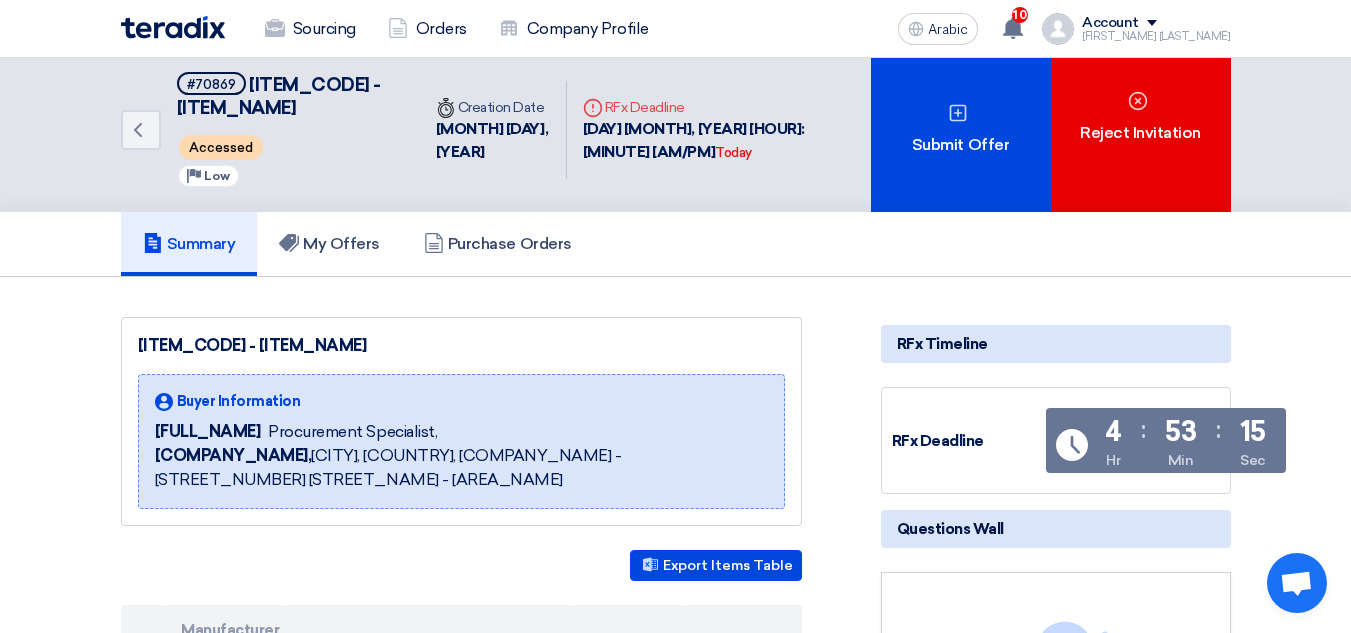 scroll, scrollTop: 0, scrollLeft: 0, axis: both 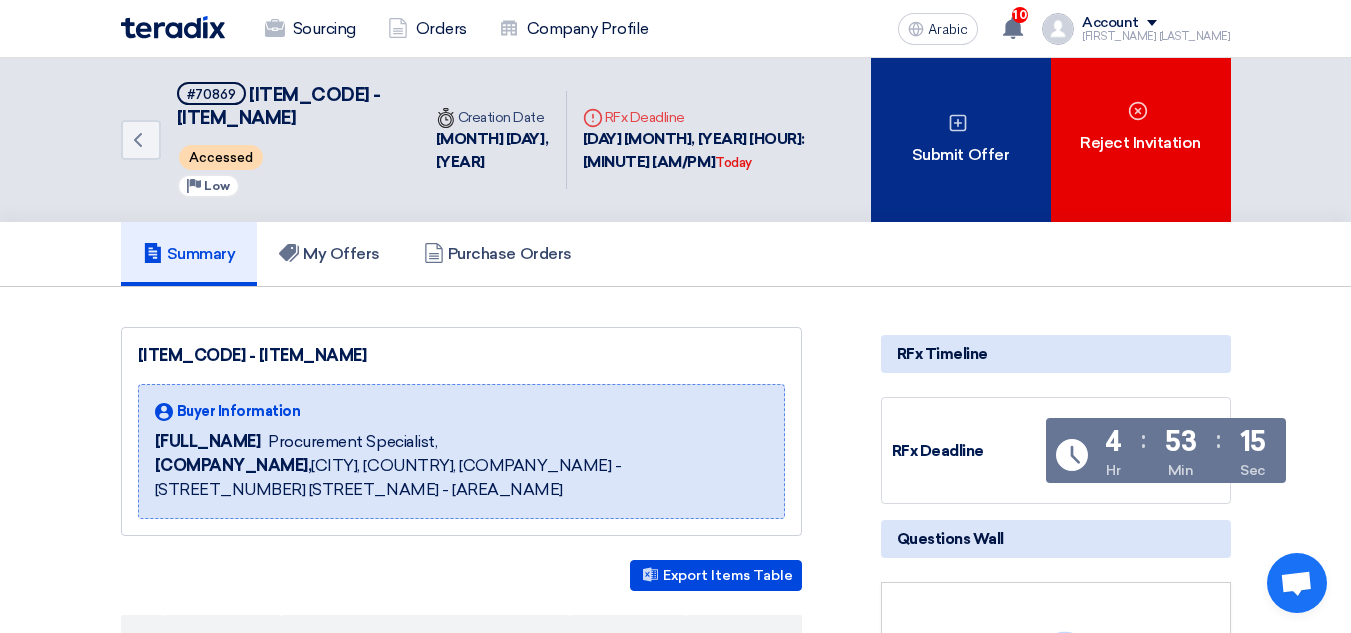 click on "Submit Offer" 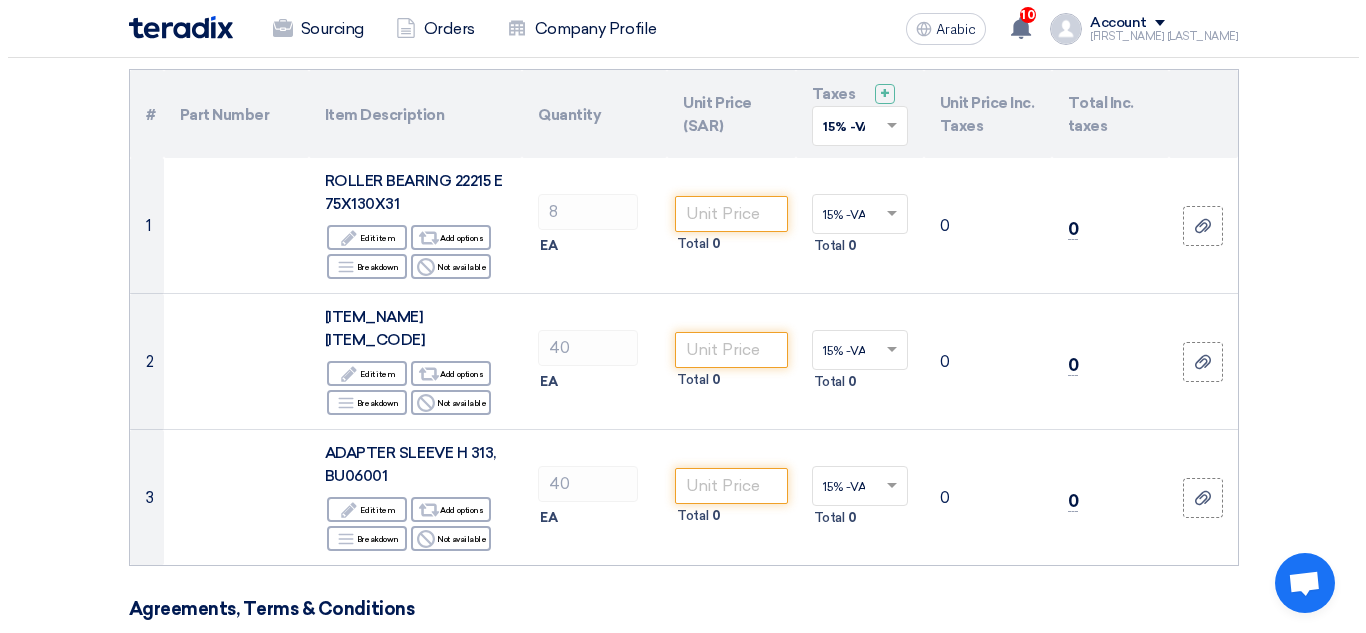 scroll, scrollTop: 300, scrollLeft: 0, axis: vertical 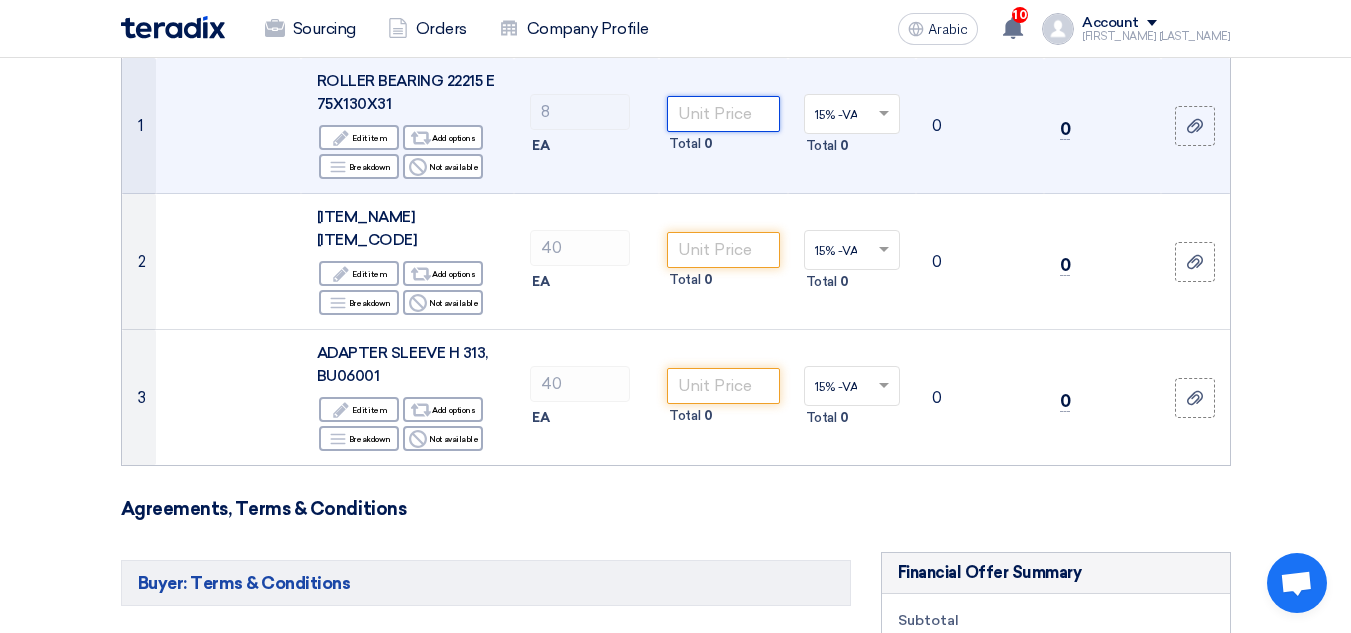 click 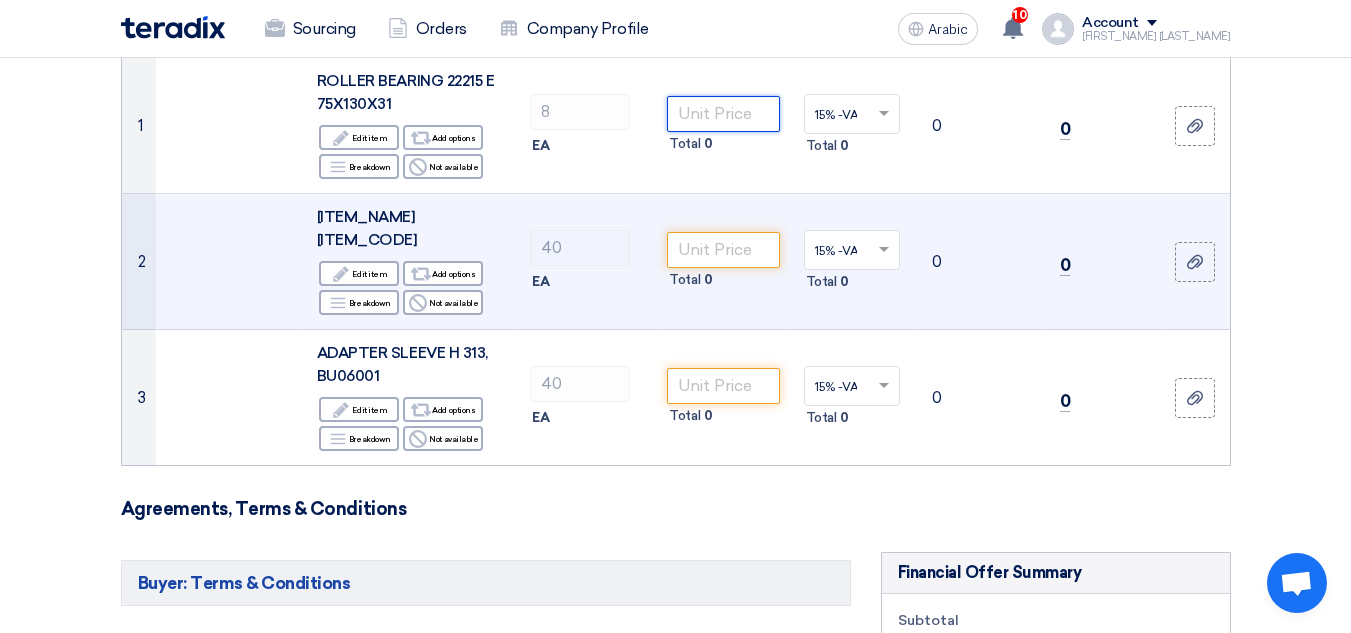 click on "Draft
Save as draft" 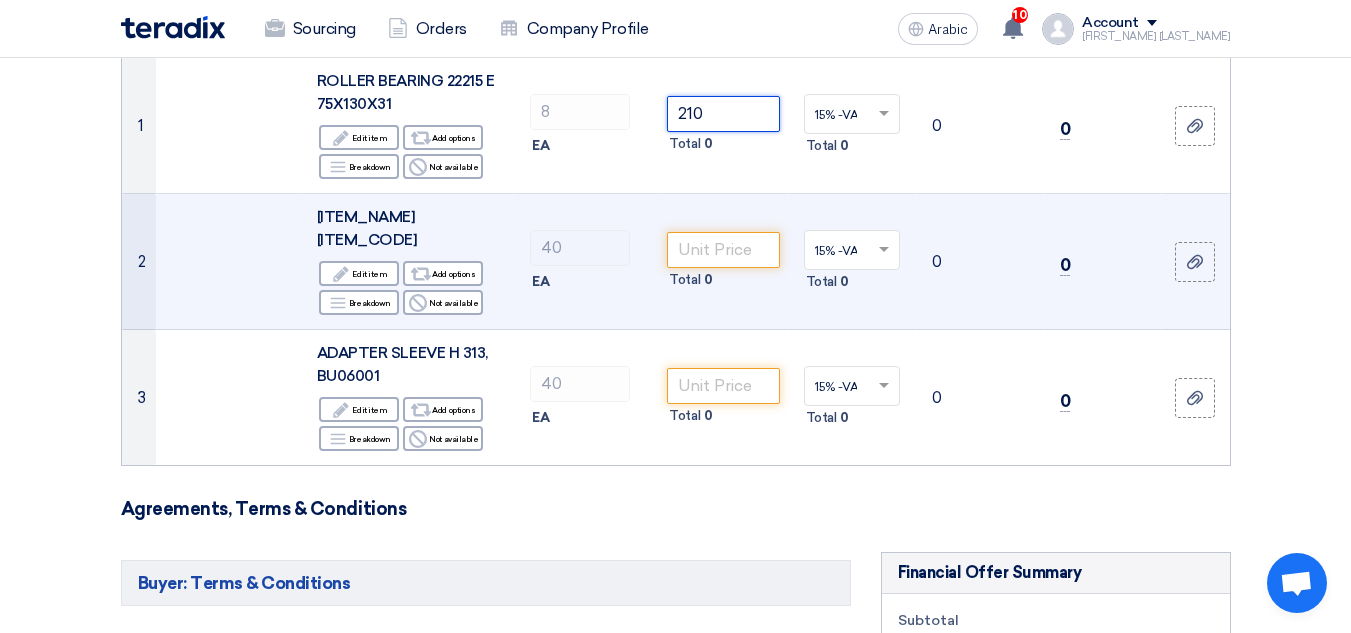 type on "210" 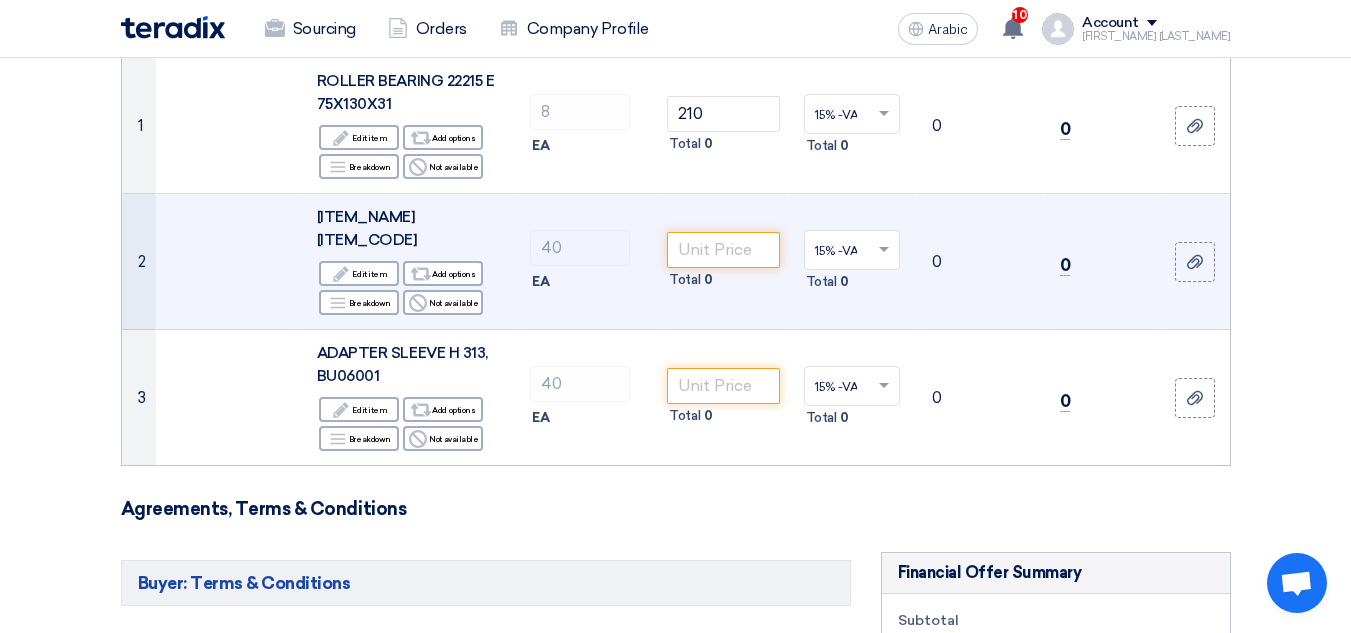 click on "Total
0" 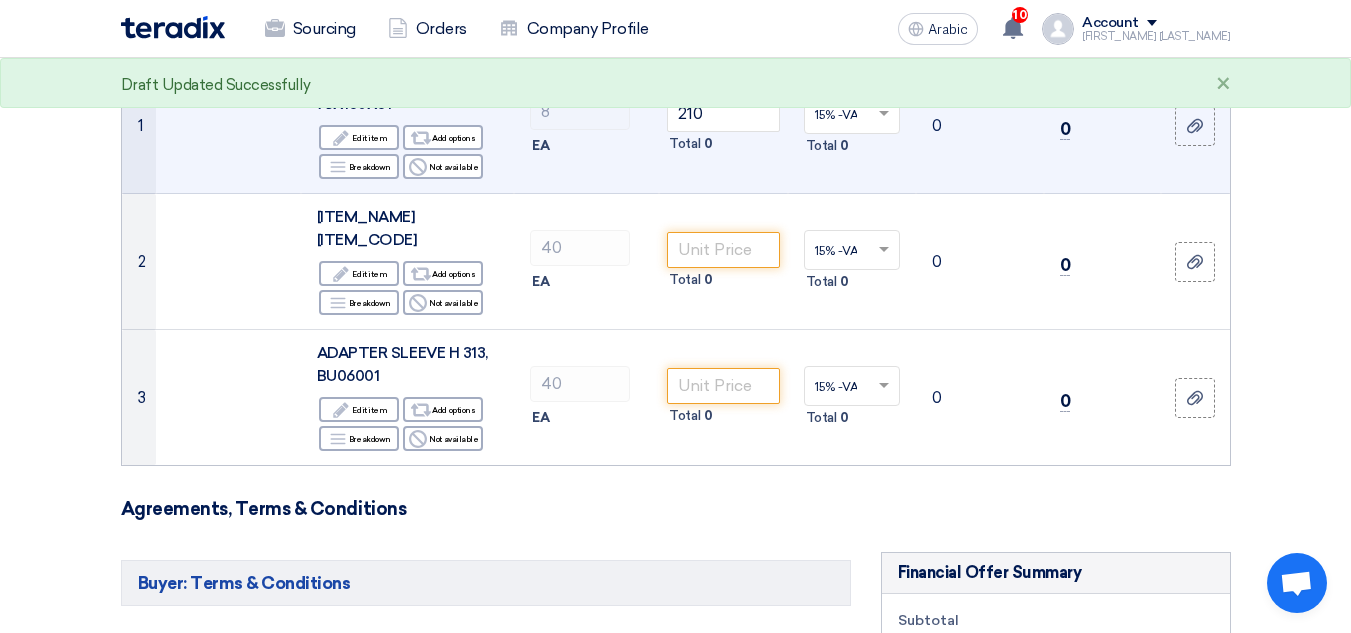 click on "0" 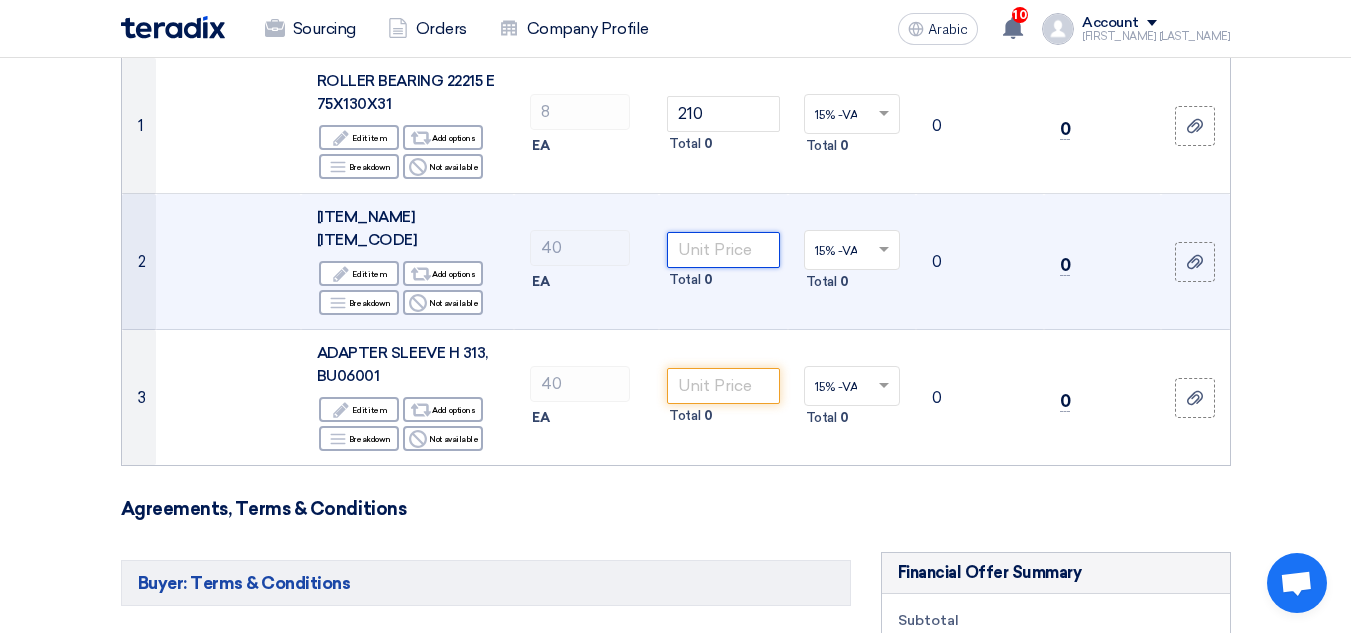 click 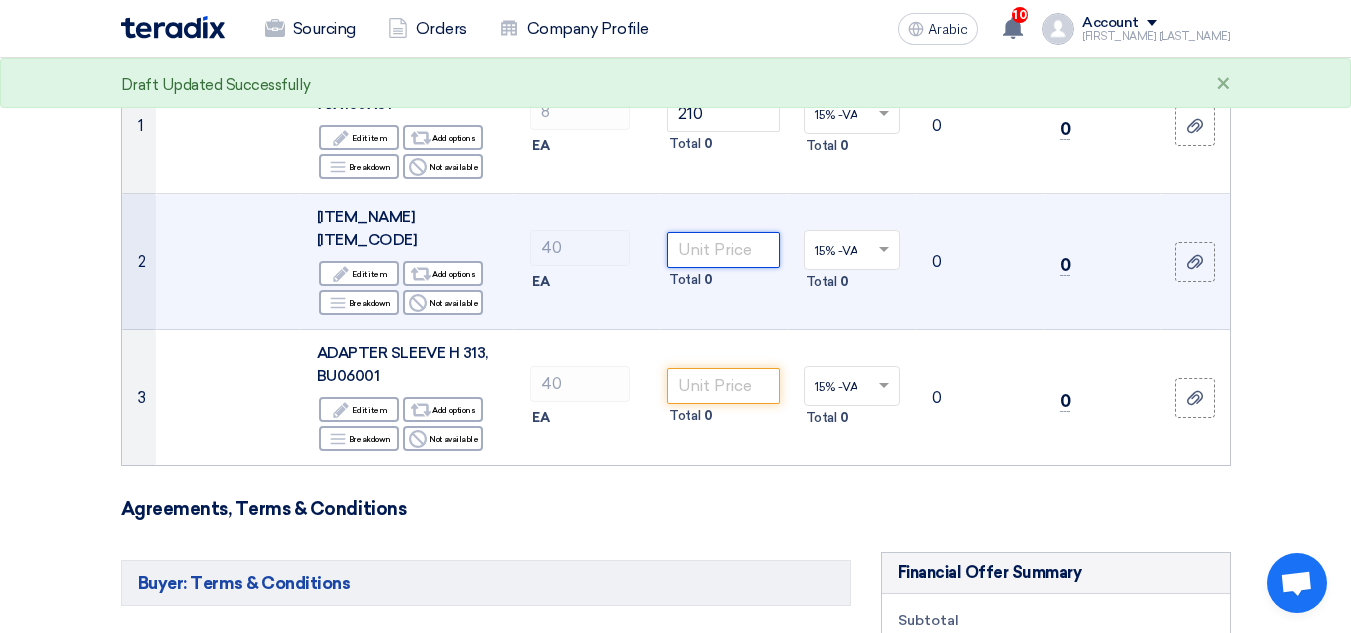 type on "[NUMBER]" 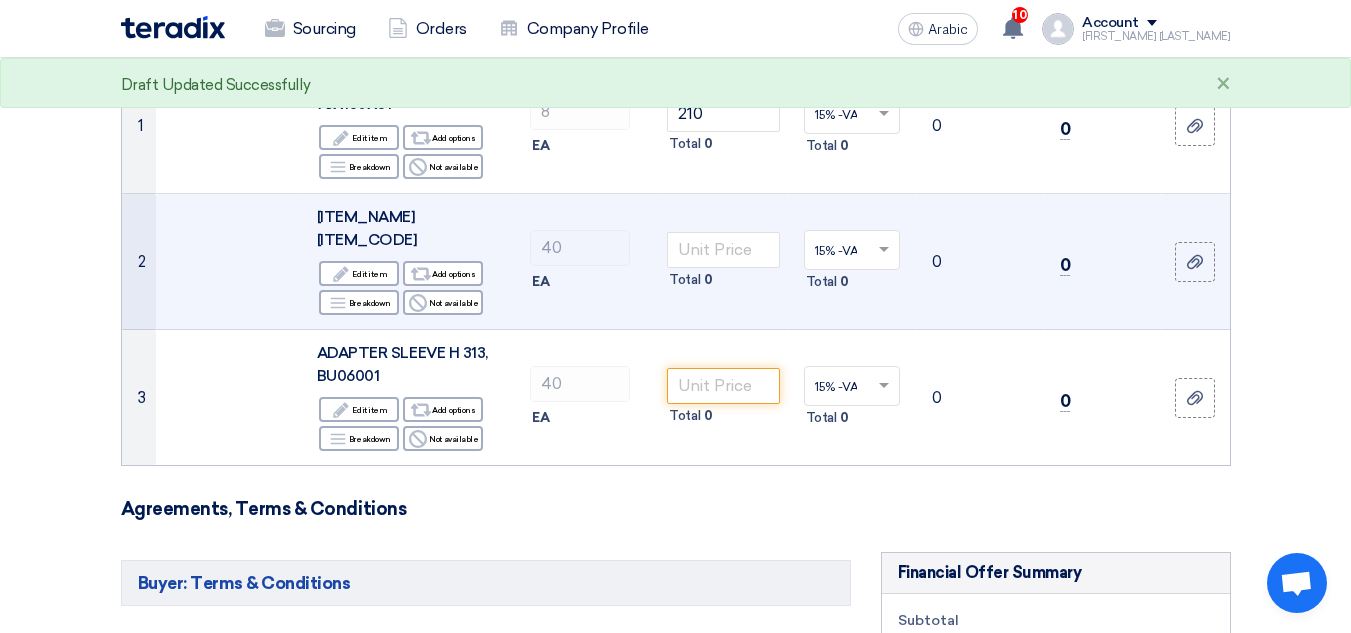 click on "195
Total
0" 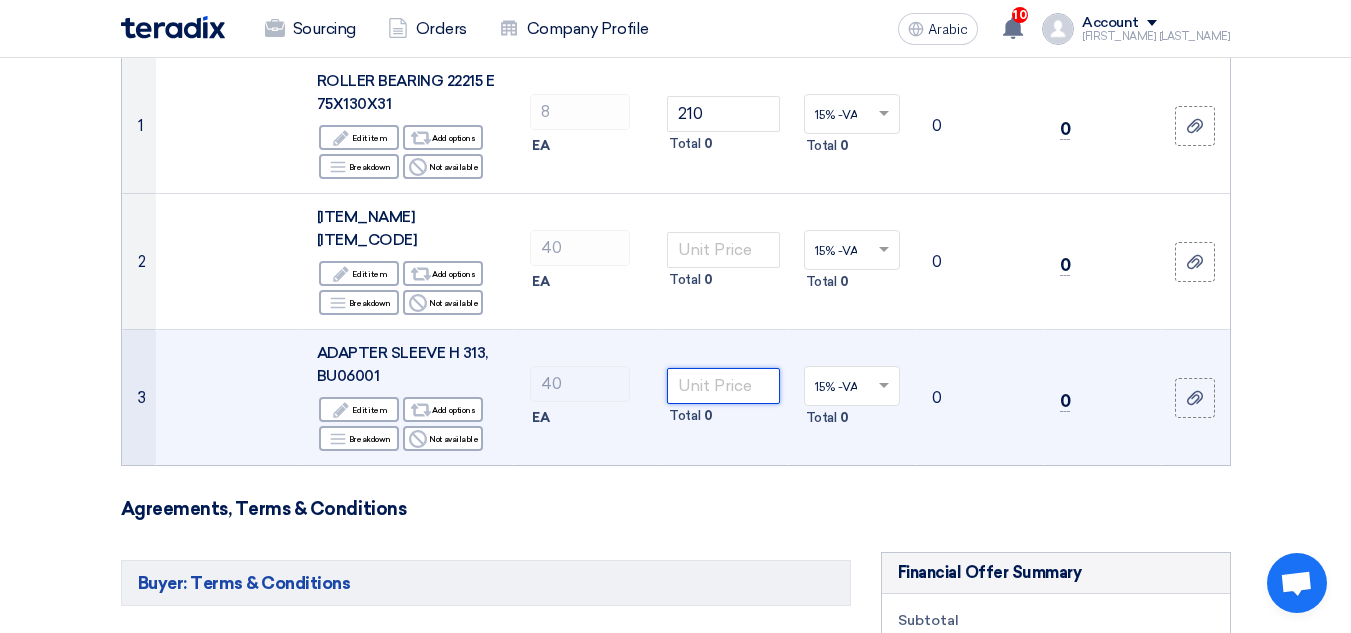 click 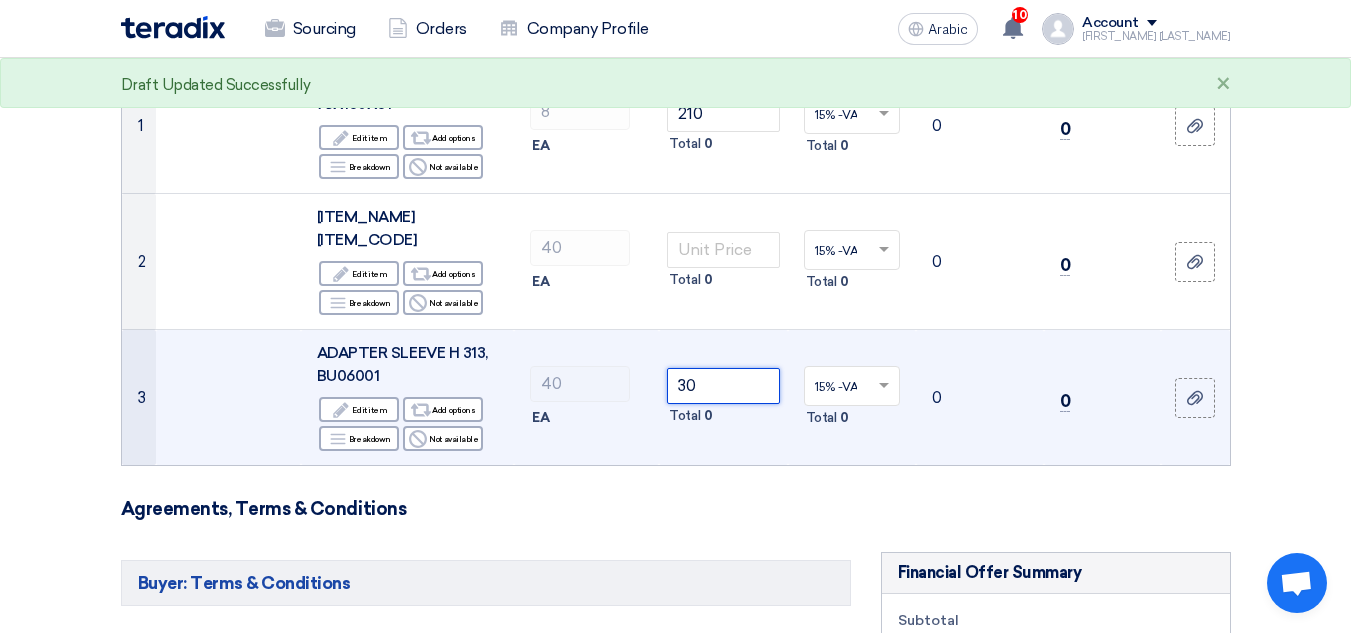 type on "30" 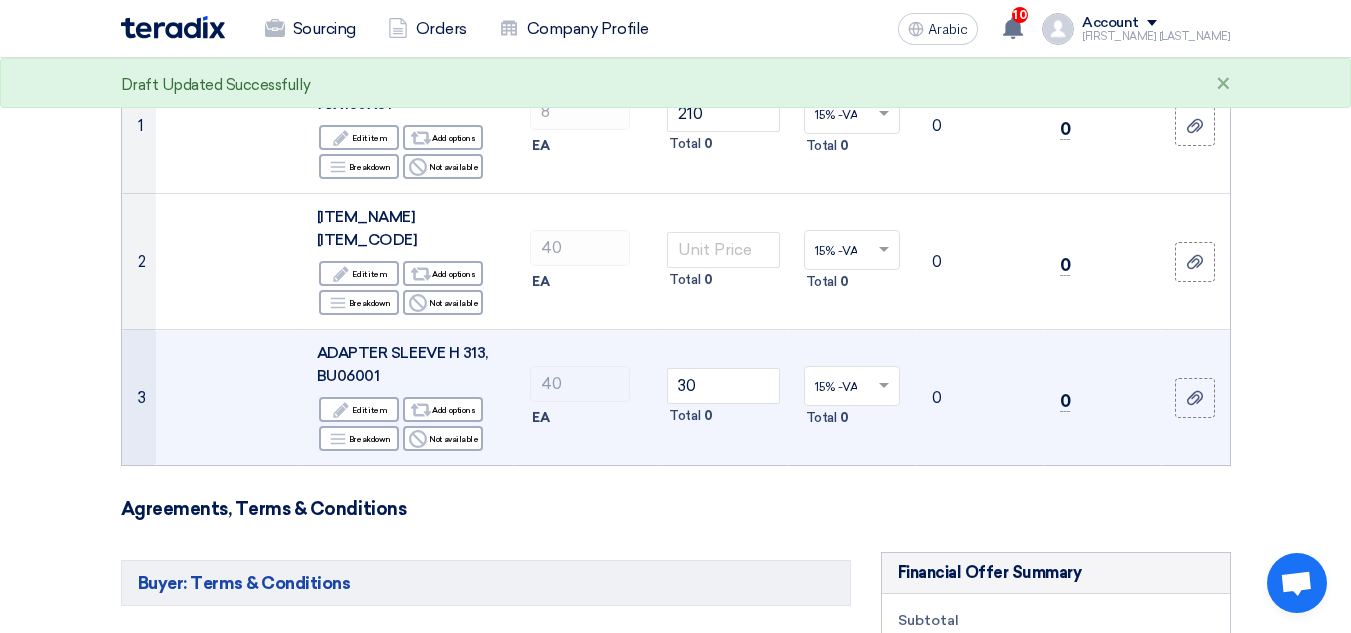 click on "[NUMBER]
Total
0" 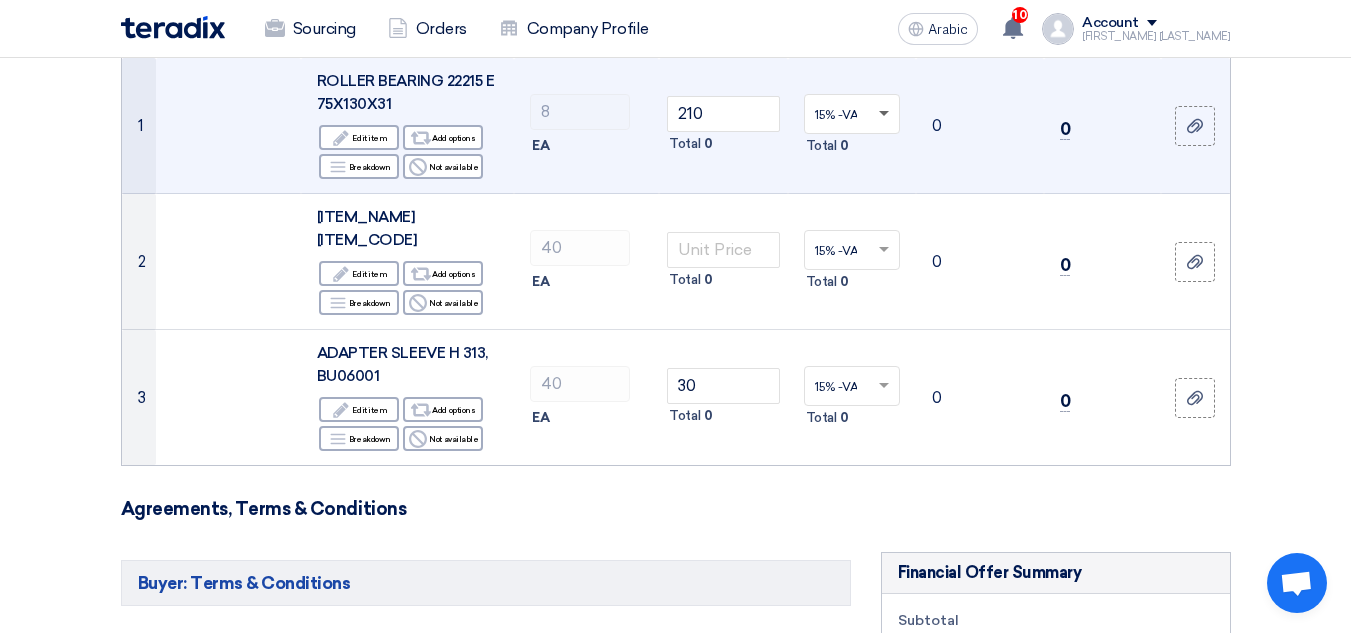 click 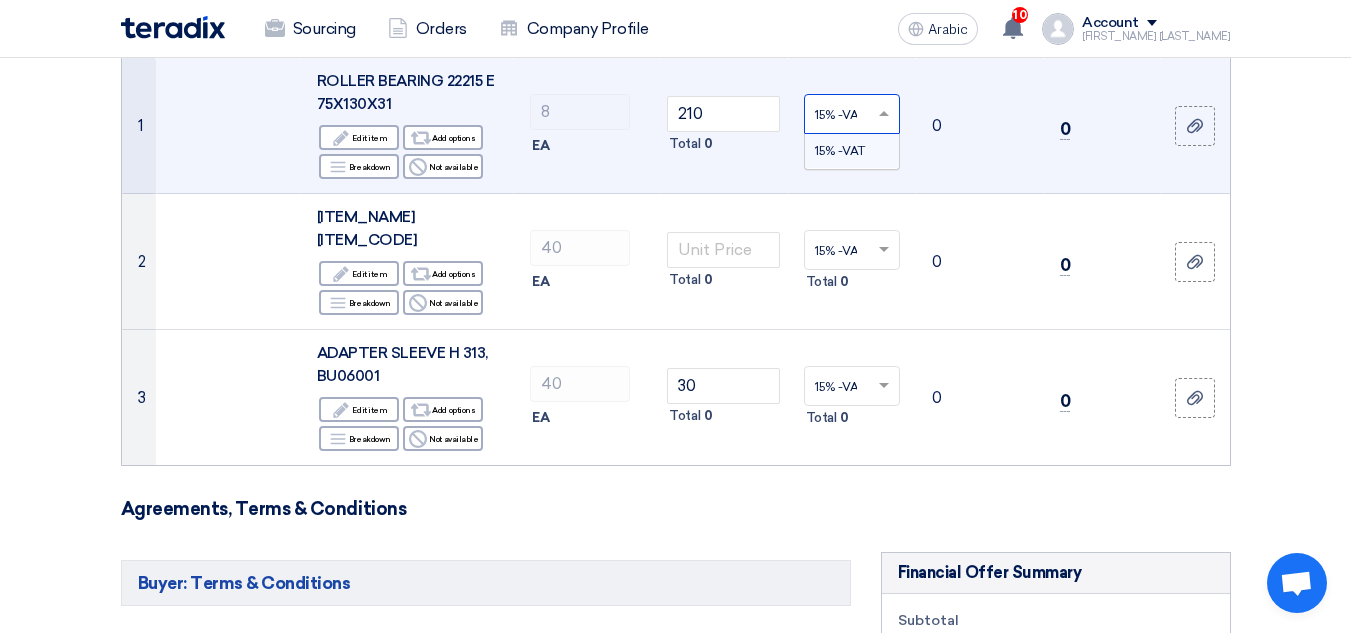 click on "15% -VAT" at bounding box center [840, 151] 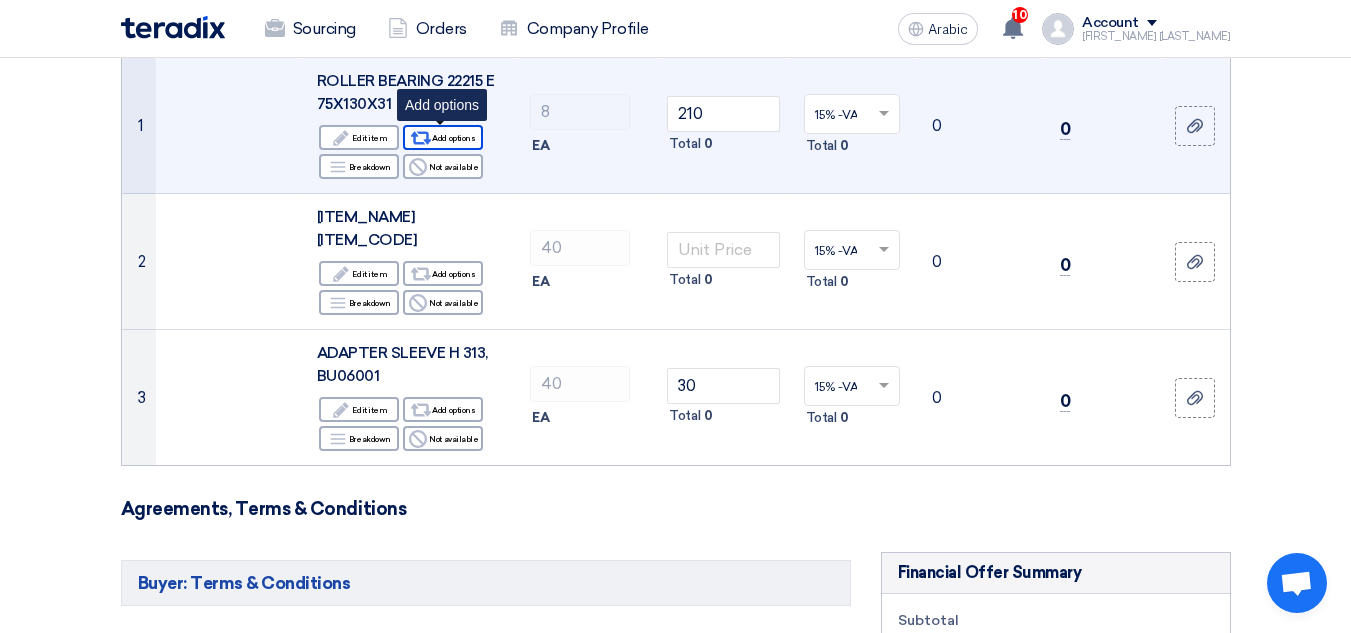 click on "Add options" 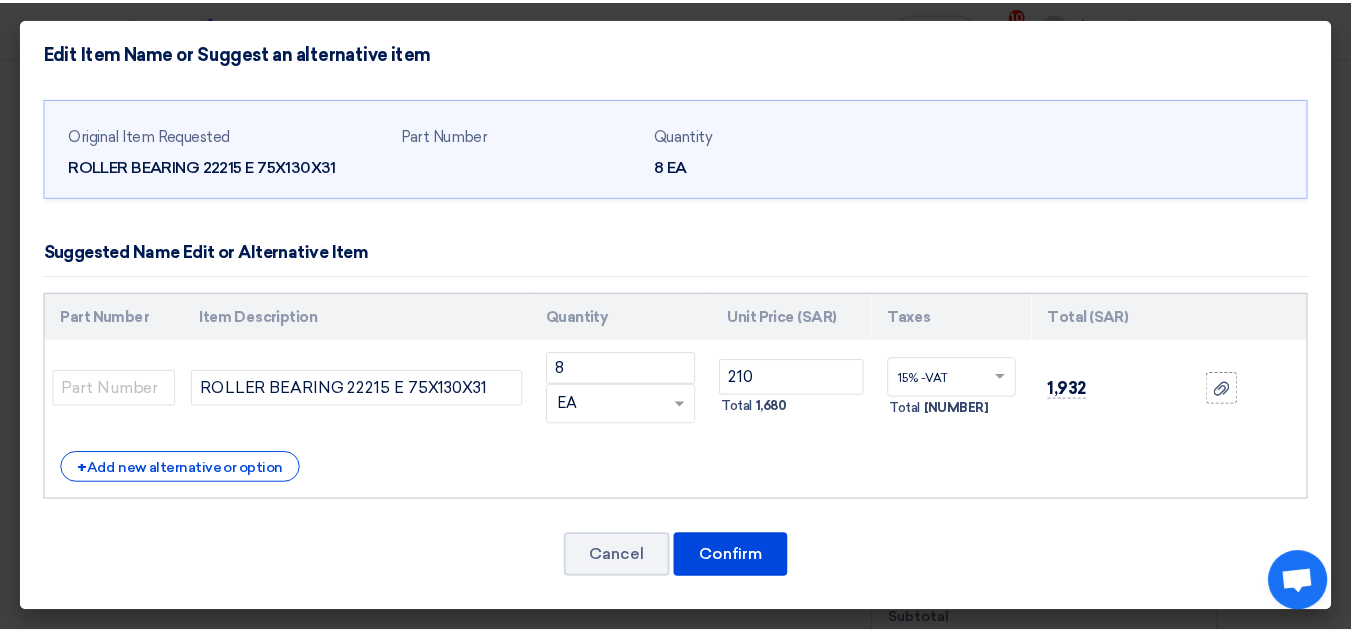 scroll, scrollTop: 0, scrollLeft: 0, axis: both 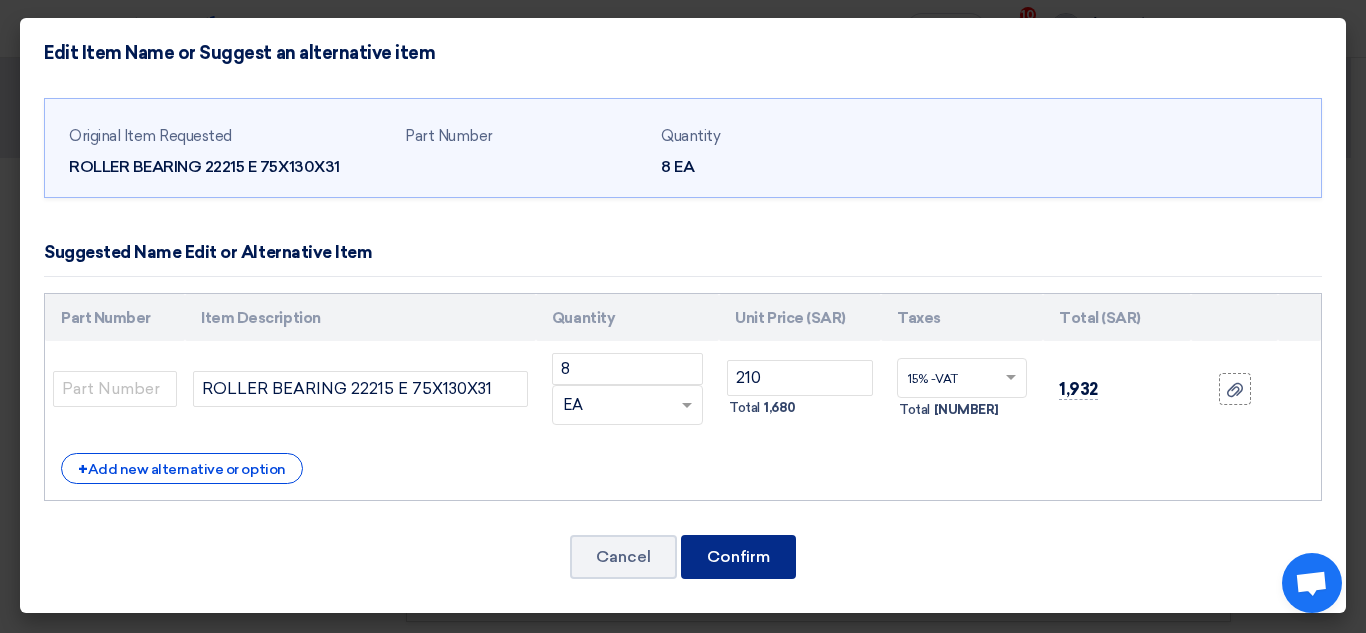 click on "Confirm" 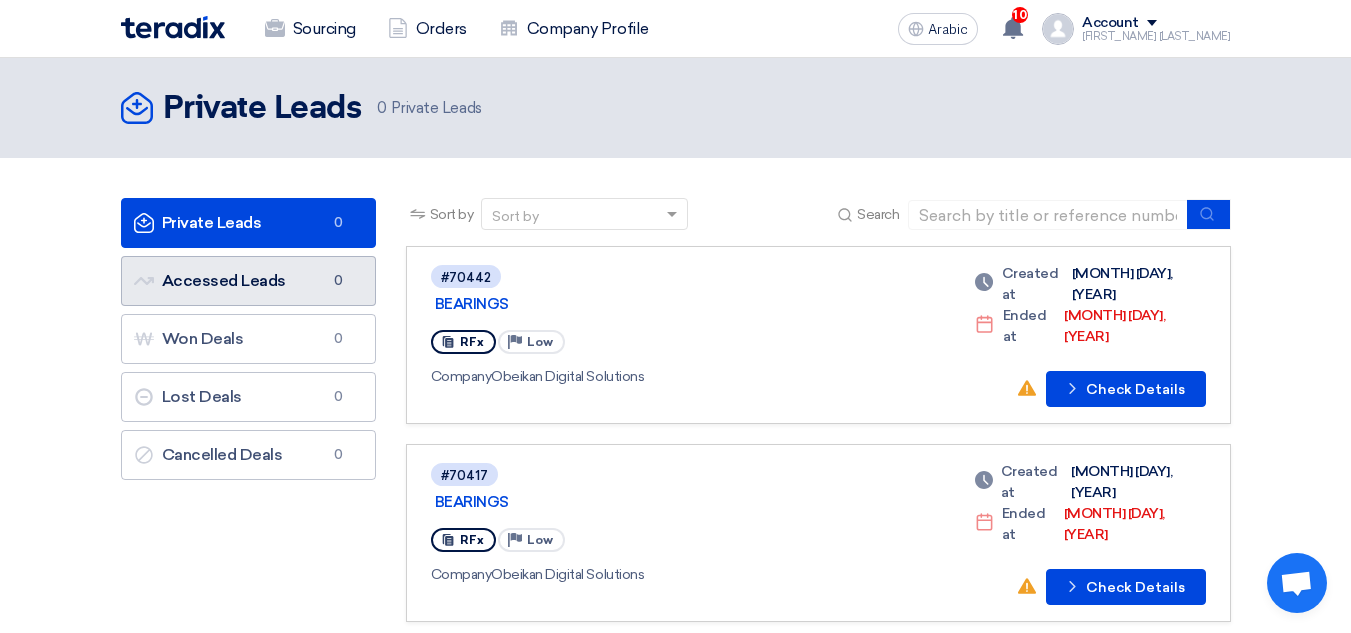click on "Accessed Leads" 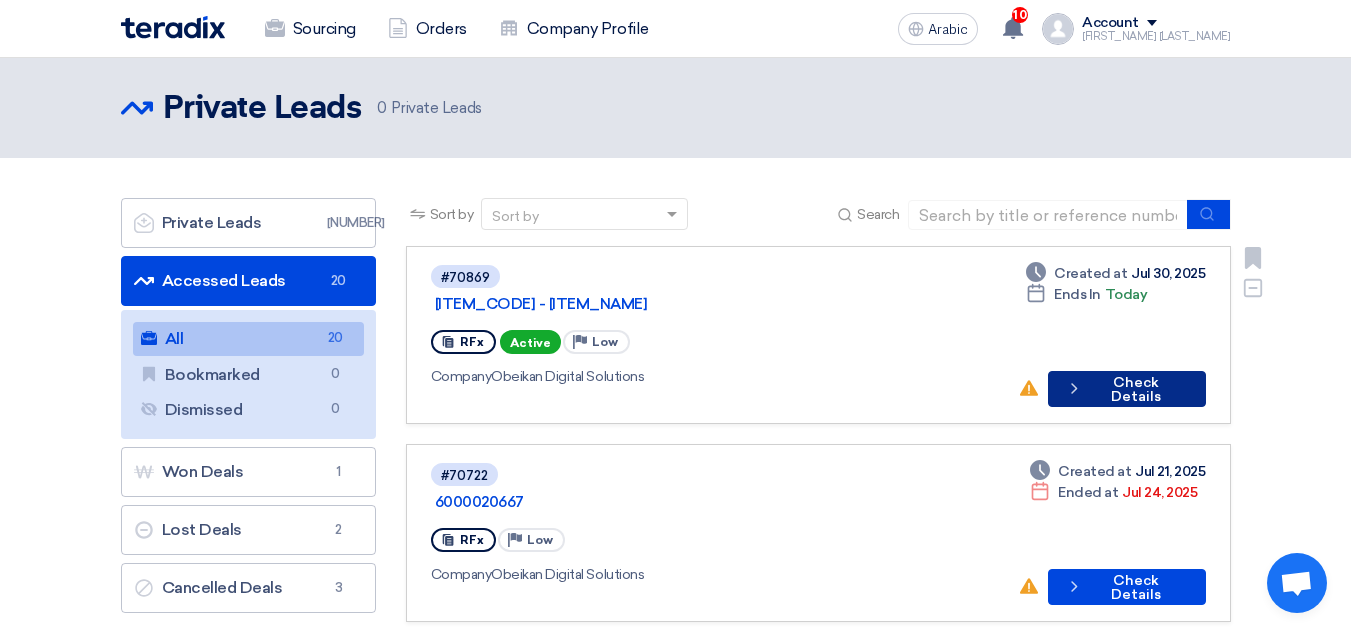 click on "Check Details" 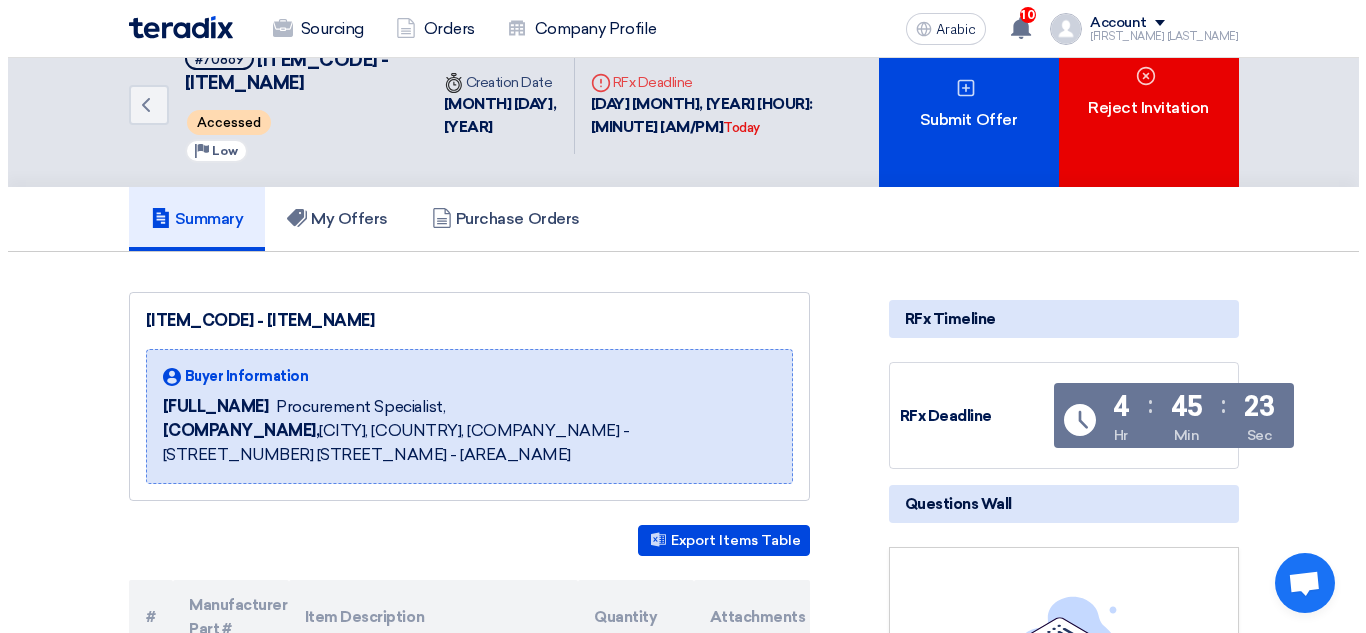 scroll, scrollTop: 0, scrollLeft: 0, axis: both 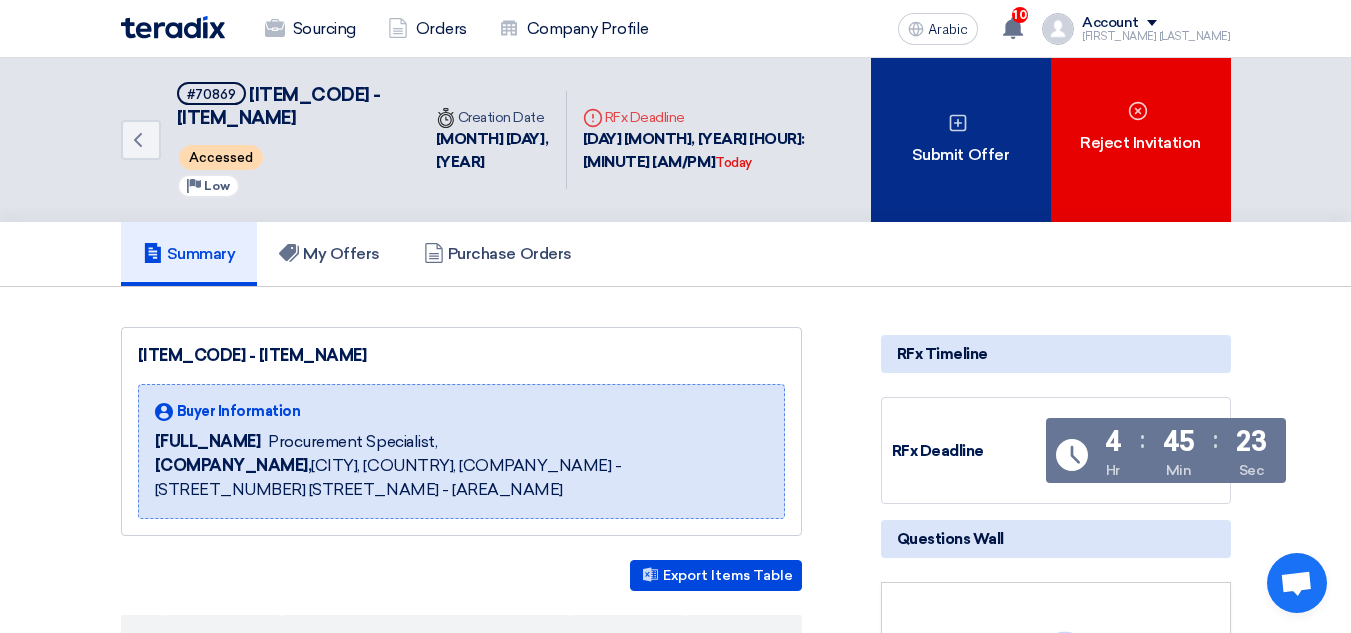 click on "Submit Offer" 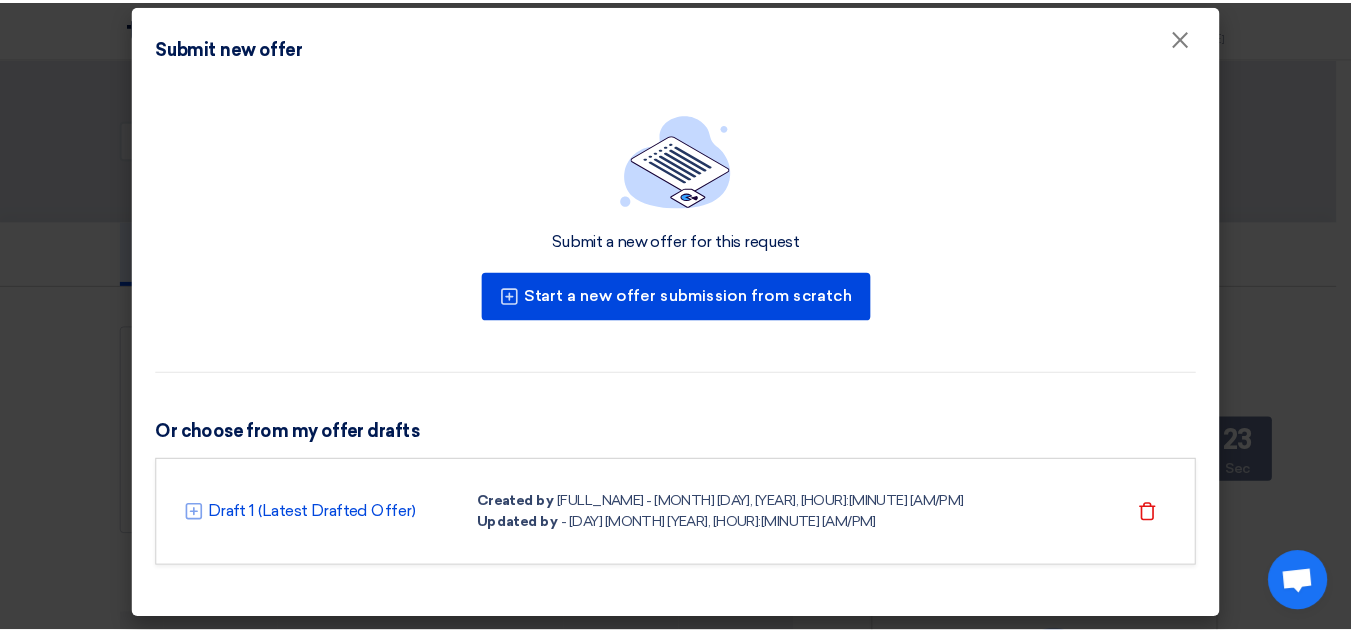 scroll, scrollTop: 17, scrollLeft: 0, axis: vertical 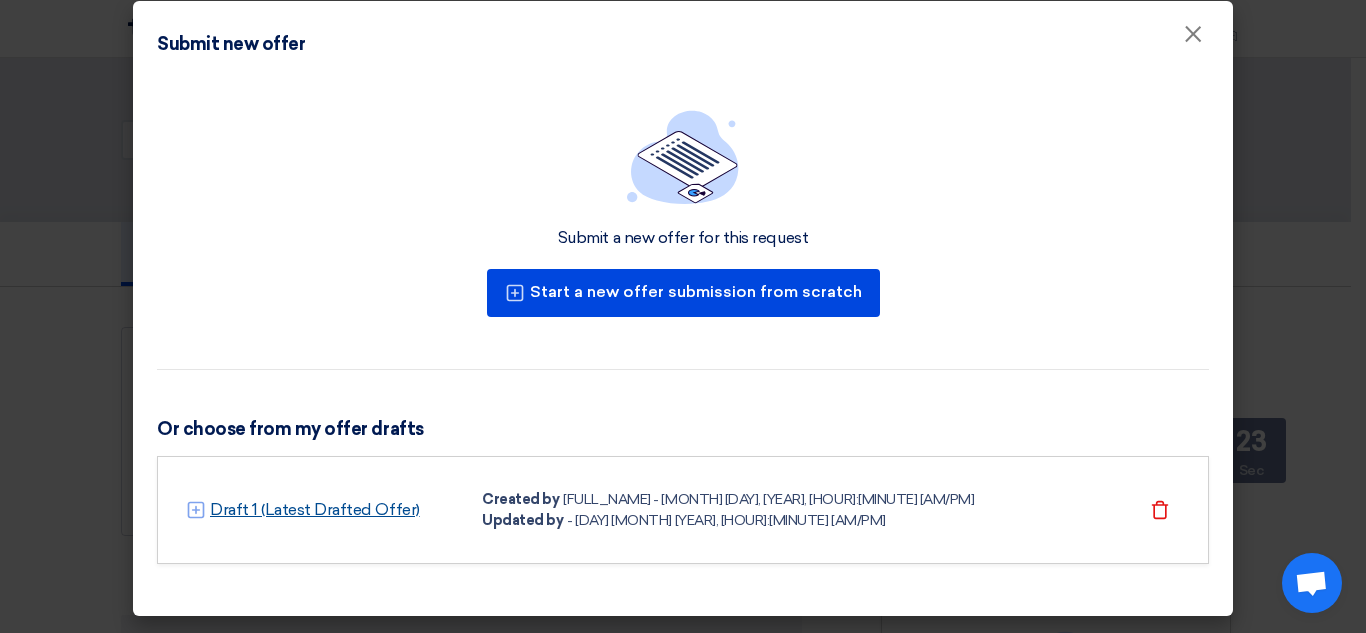 click on "Draft 1 (Latest Drafted Offer)" 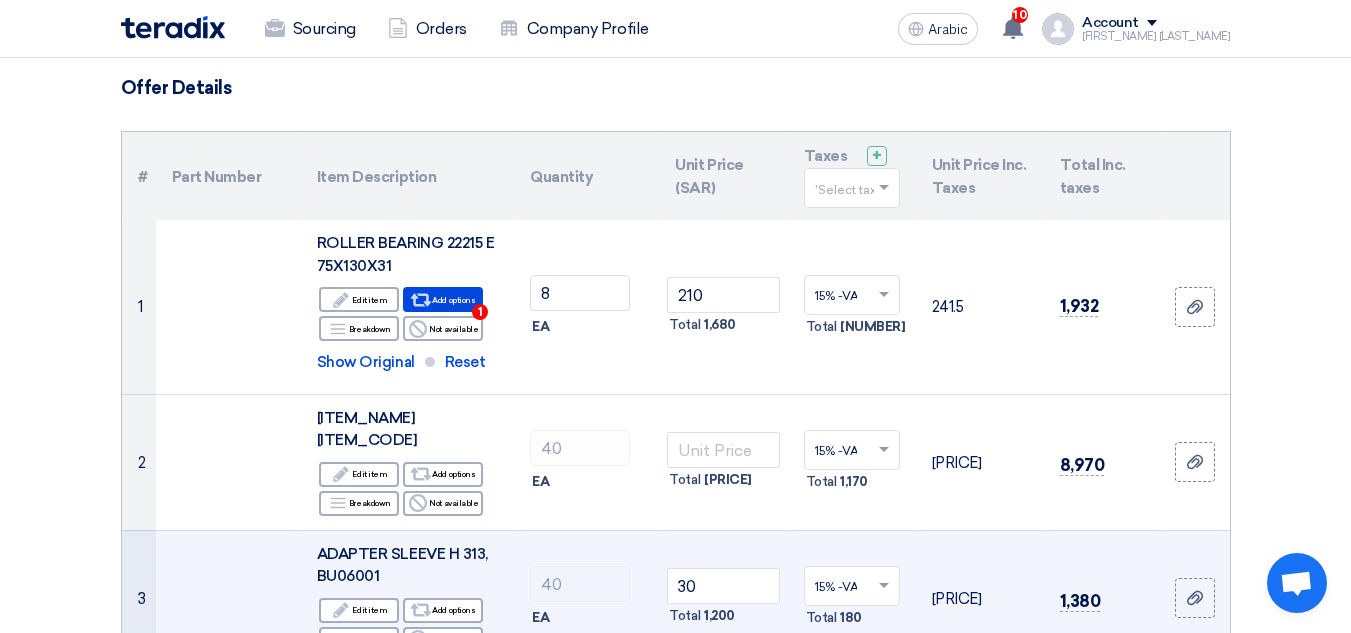 scroll, scrollTop: 100, scrollLeft: 0, axis: vertical 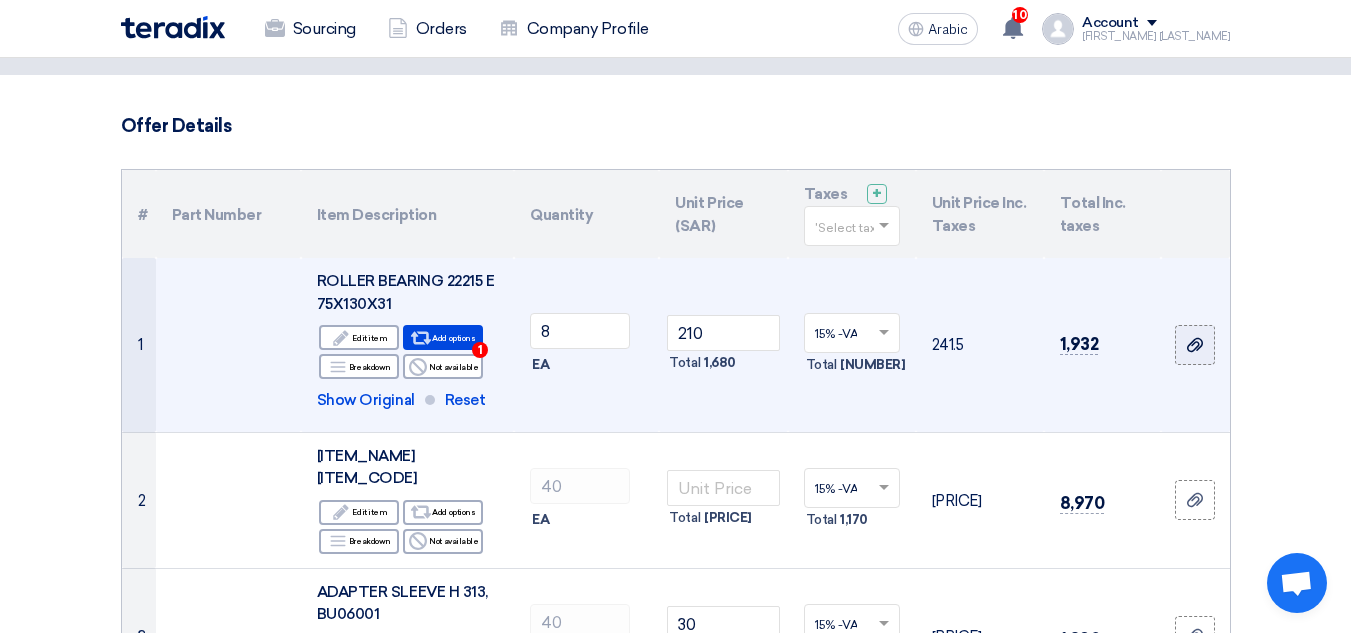 click 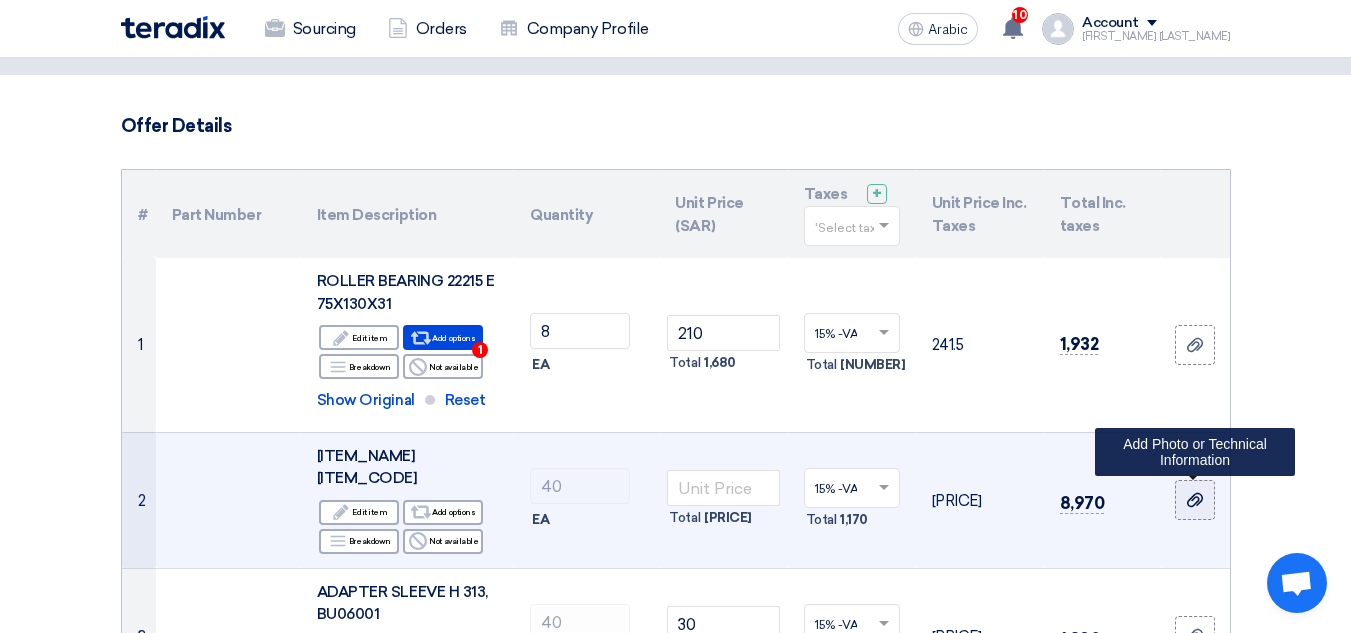 click 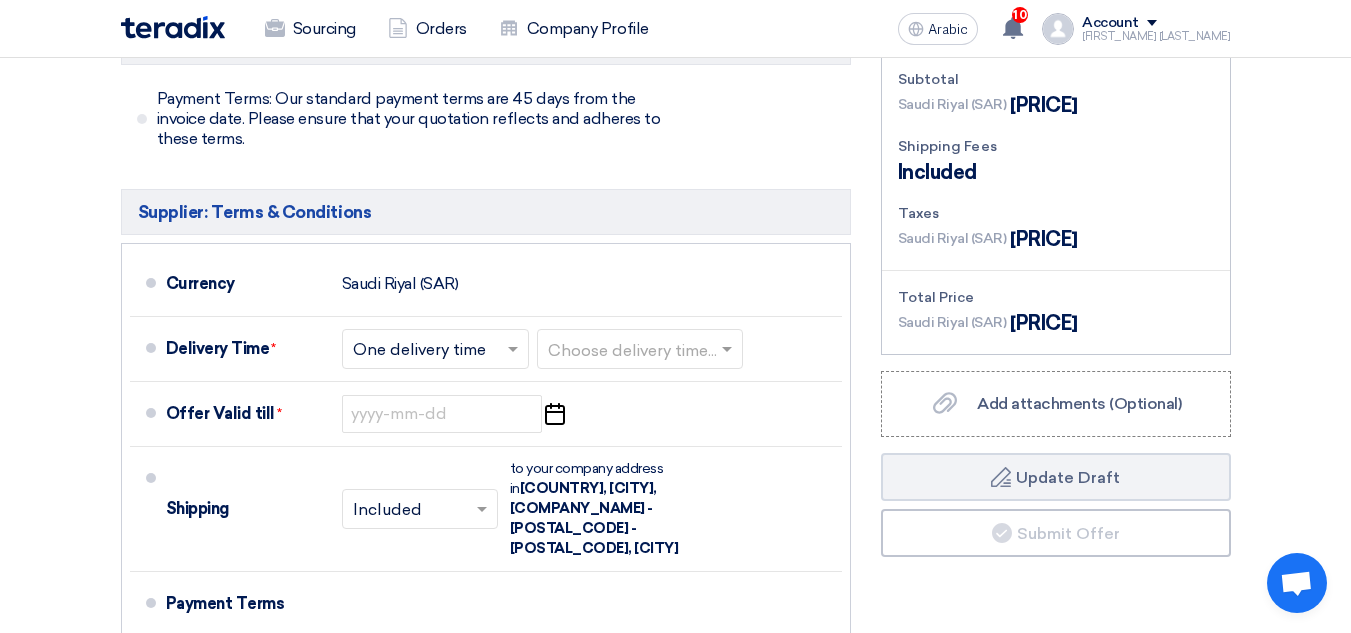 scroll, scrollTop: 900, scrollLeft: 0, axis: vertical 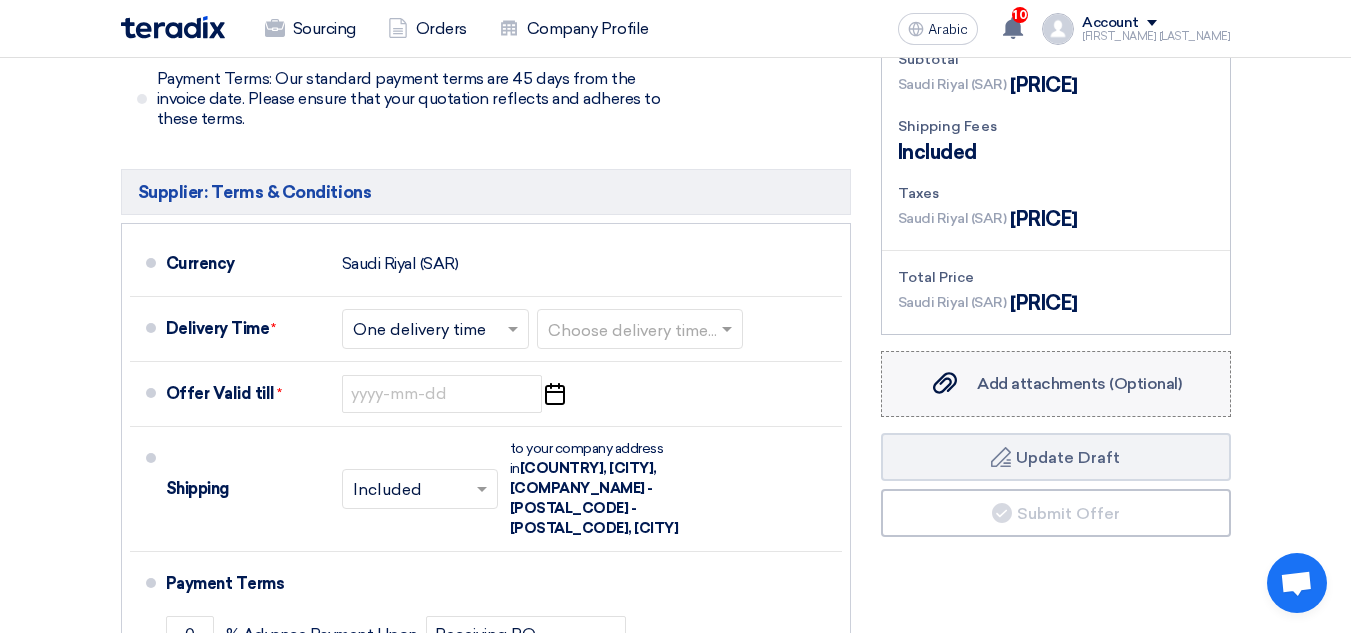 click on "Add attachments (Optional)" 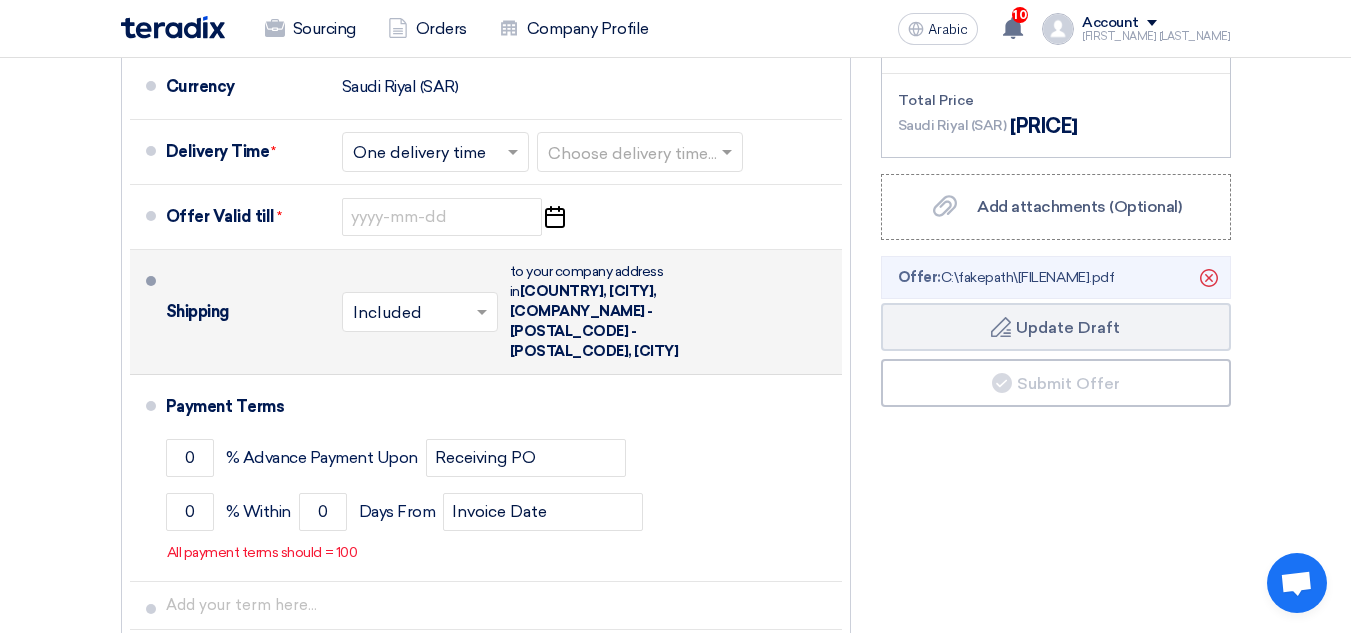scroll, scrollTop: 1200, scrollLeft: 0, axis: vertical 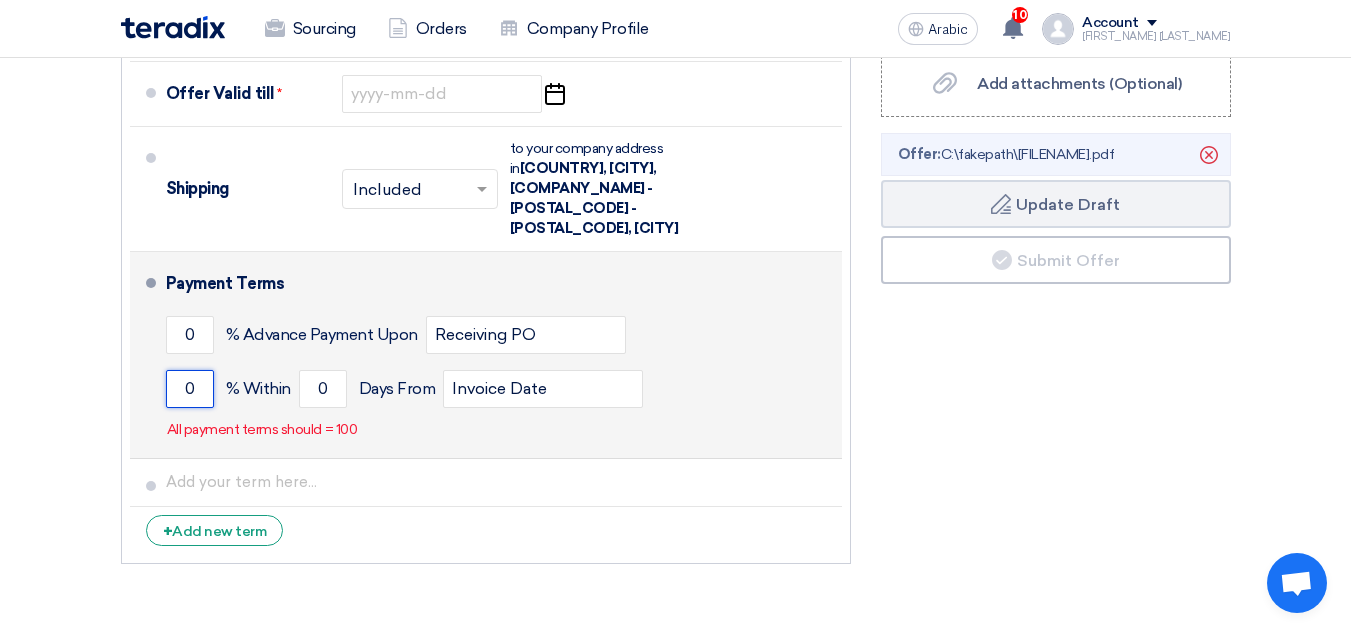 click on "0" 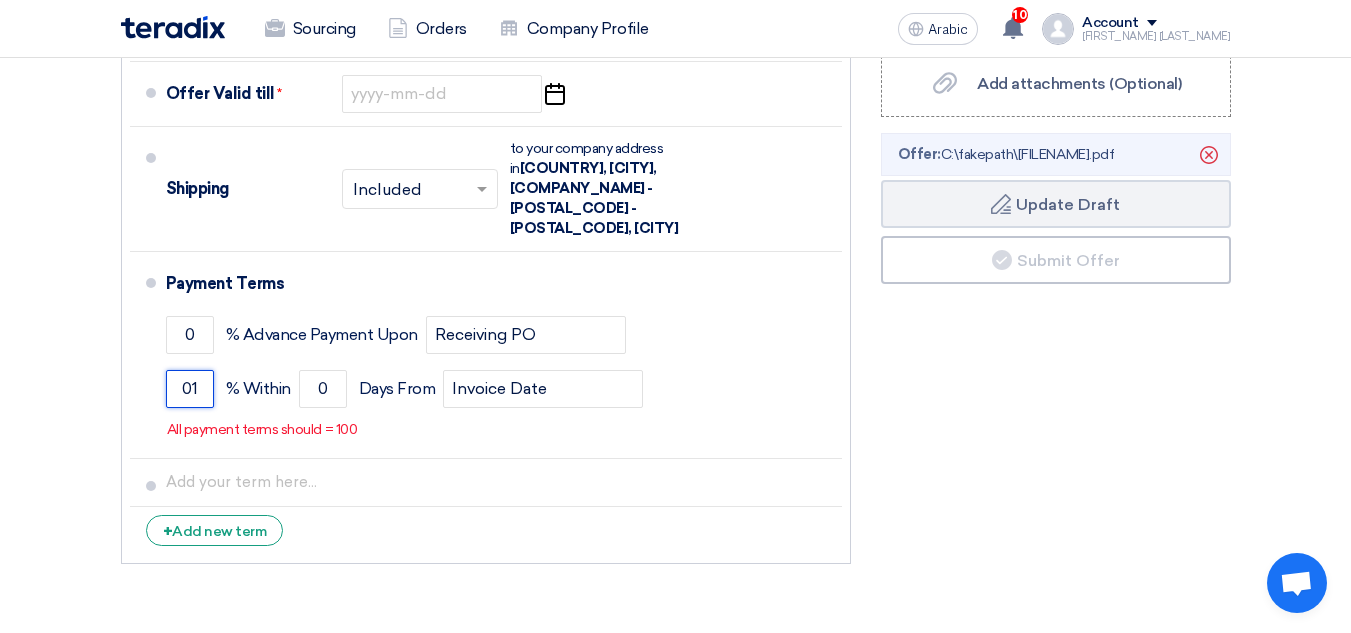 type on "0" 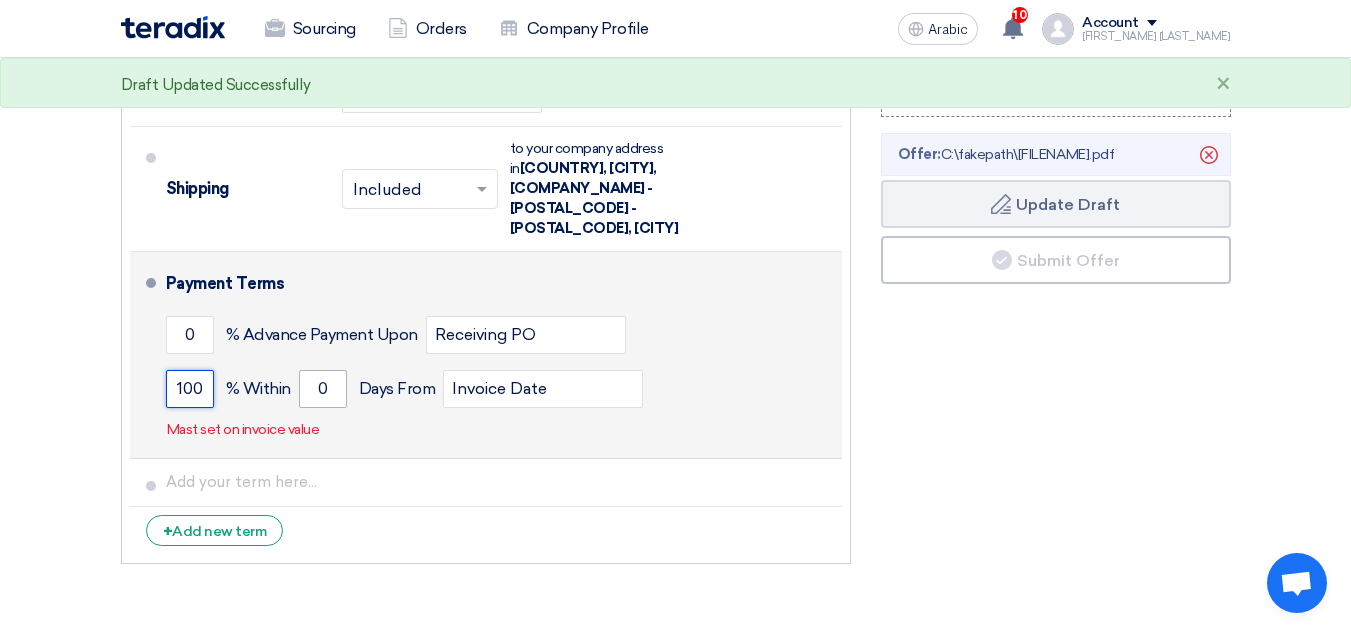 type on "100" 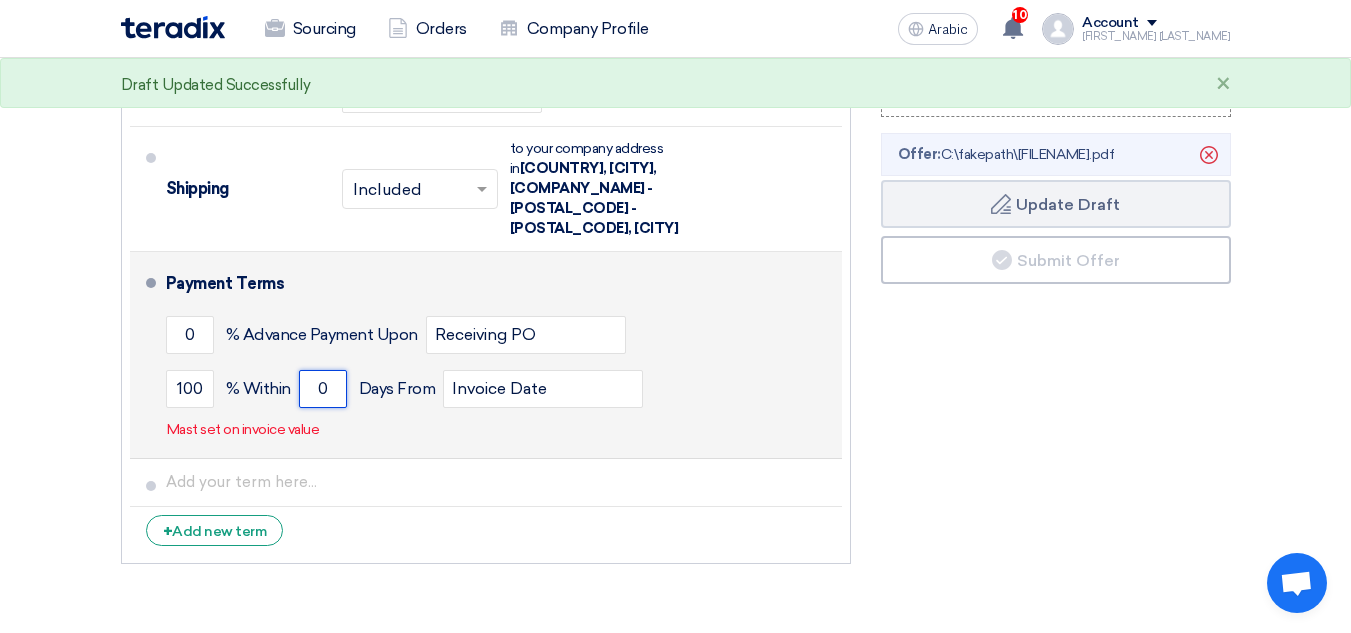 click on "0" 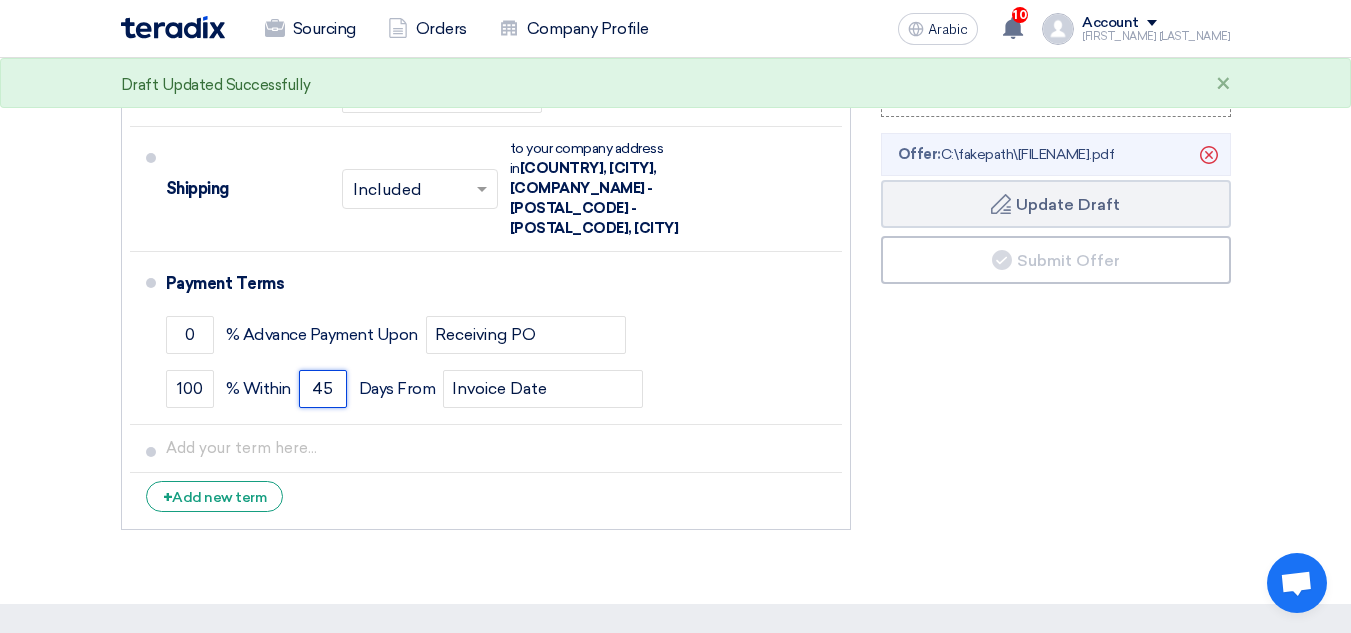 type on "45" 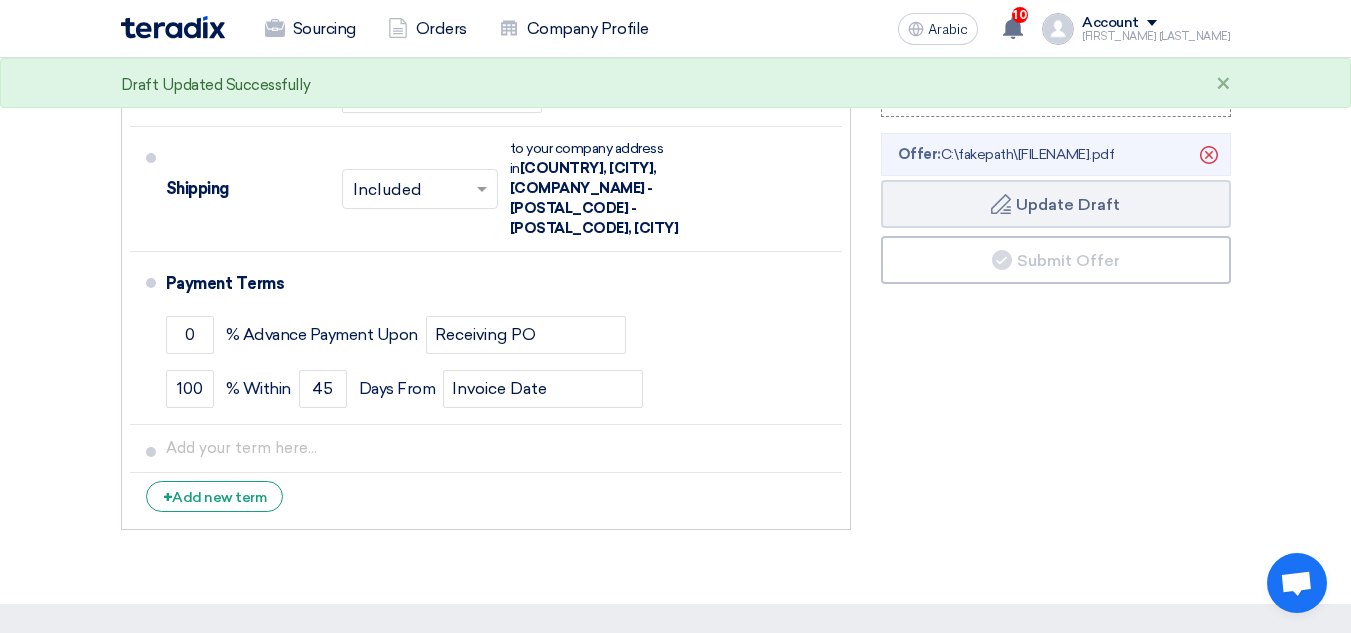 click on "+
Add new term" 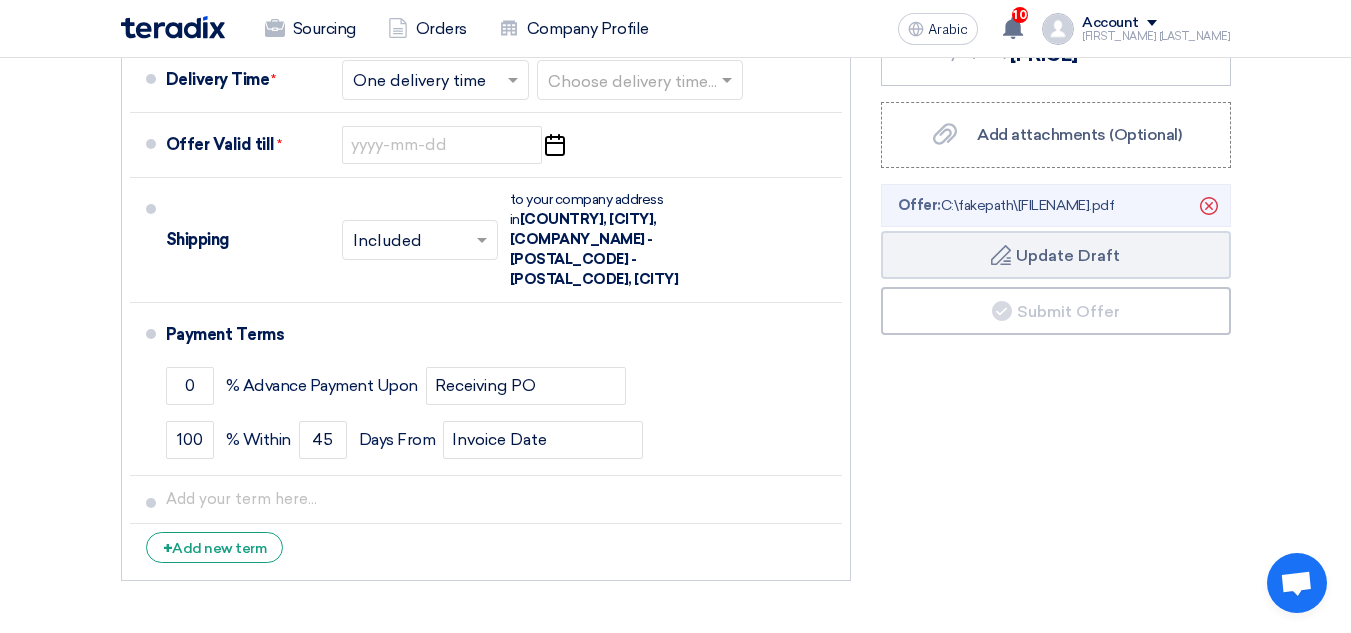 scroll, scrollTop: 1100, scrollLeft: 0, axis: vertical 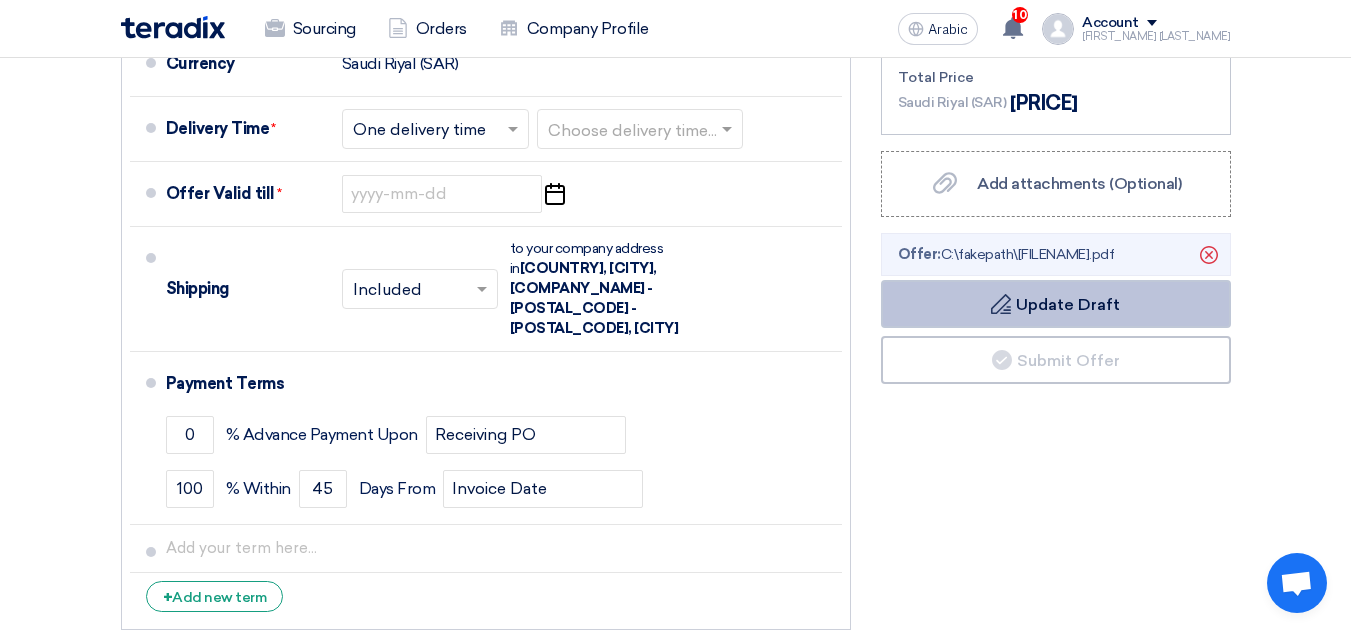 click on "Draft
Update Draft" 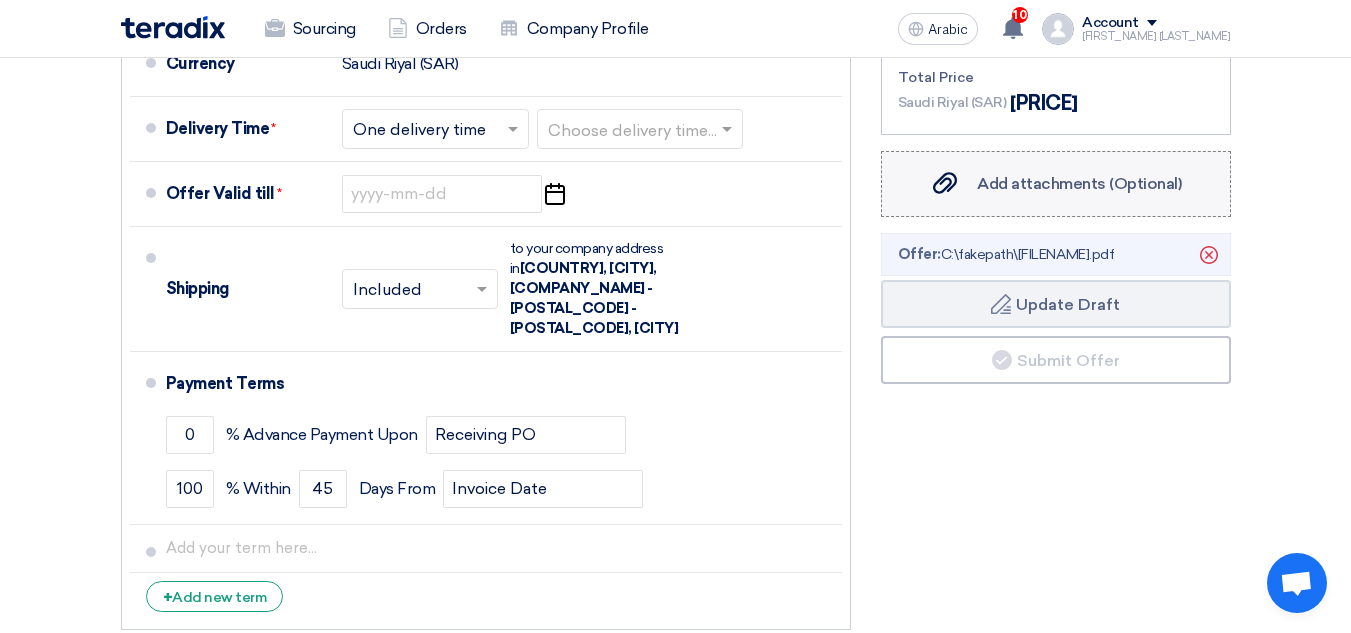 click on "Add attachments (Optional)" 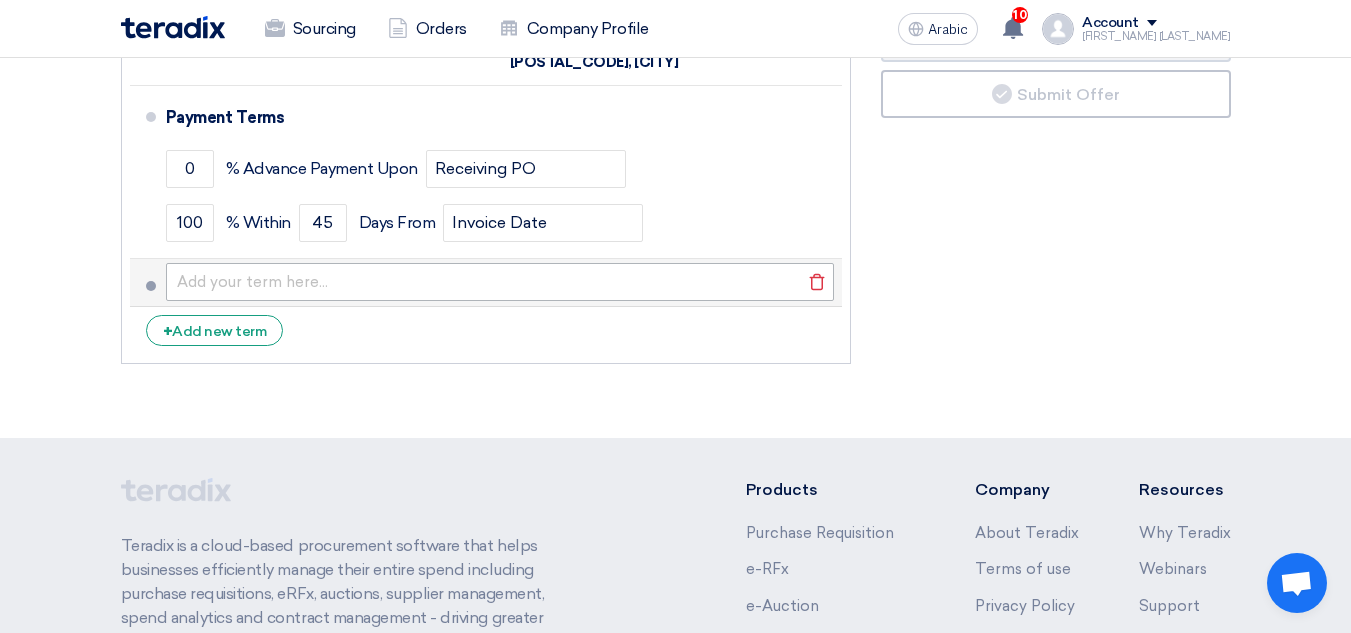 scroll, scrollTop: 1400, scrollLeft: 0, axis: vertical 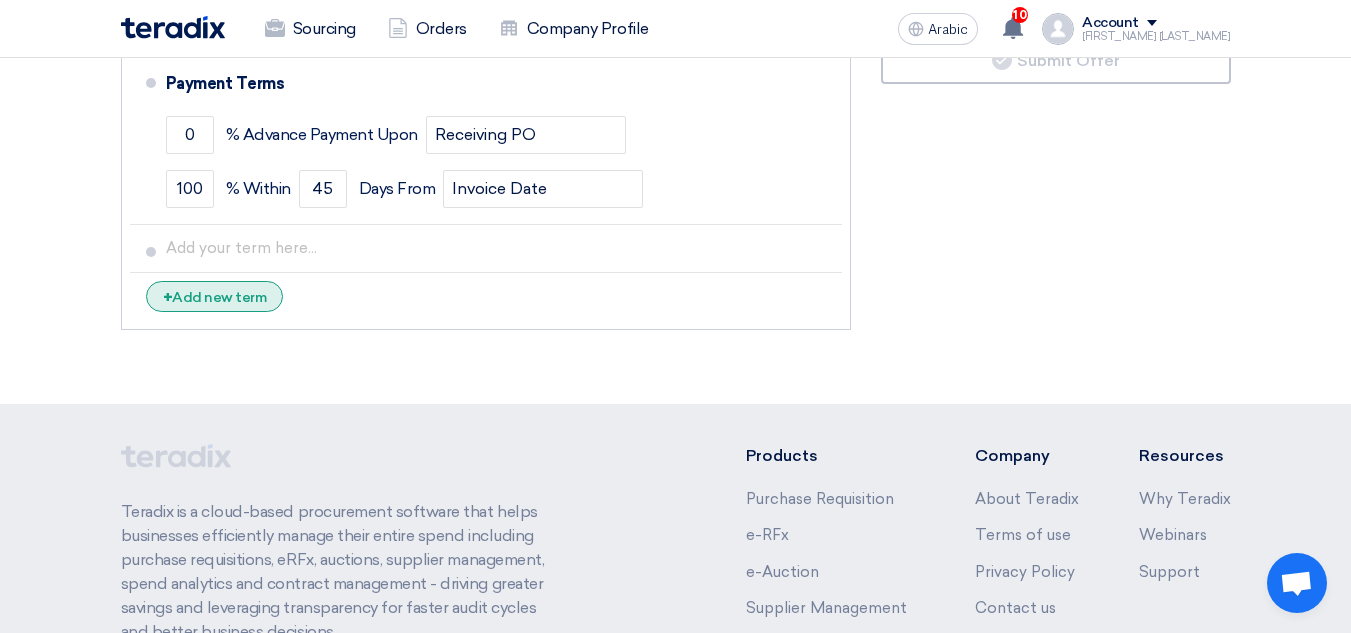 click on "Add new term" 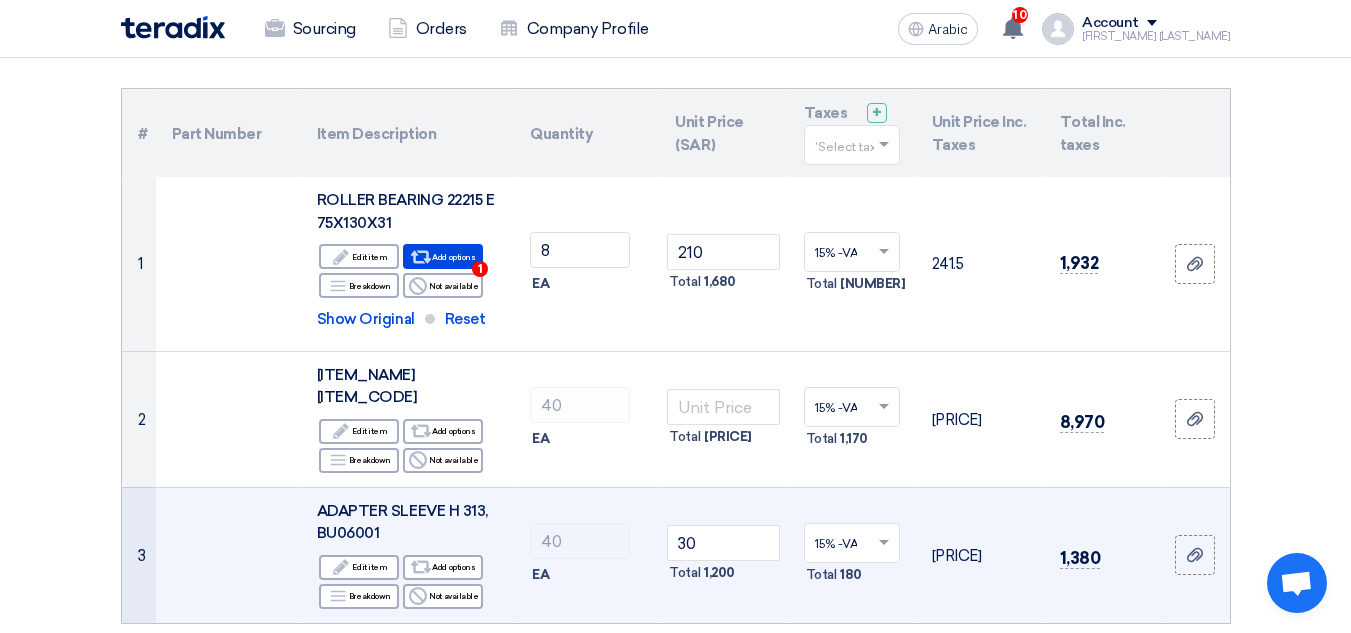scroll, scrollTop: 51, scrollLeft: 0, axis: vertical 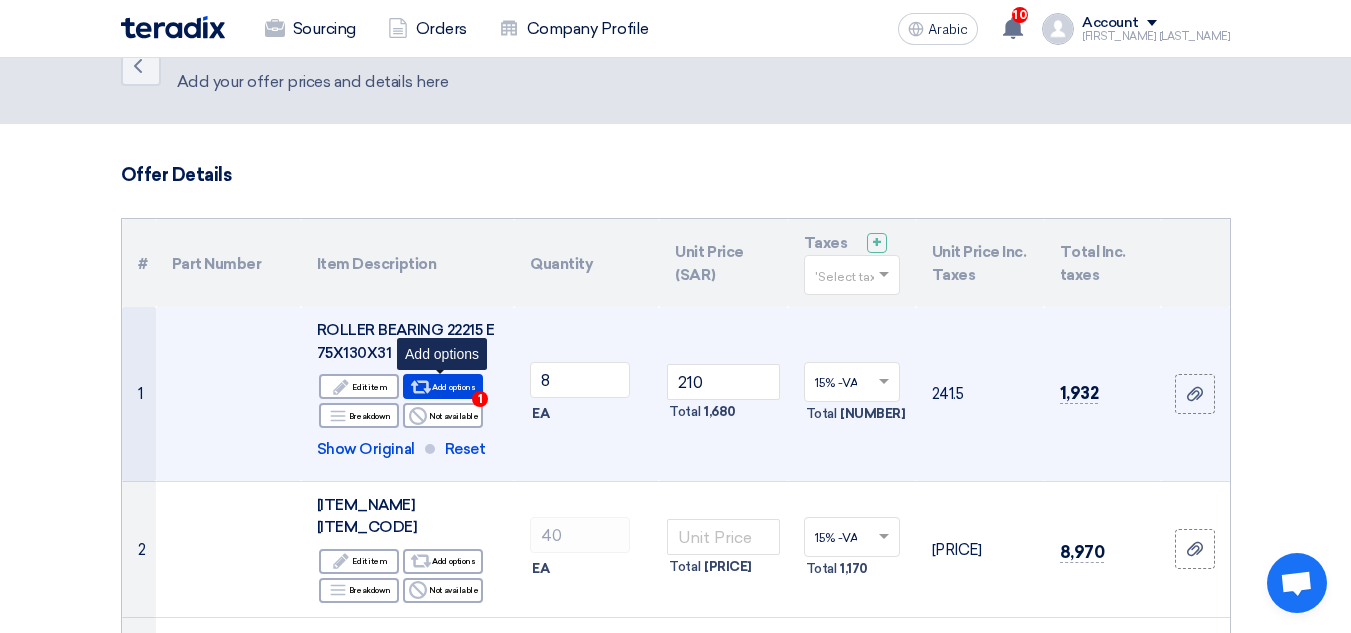 click on "Add options" 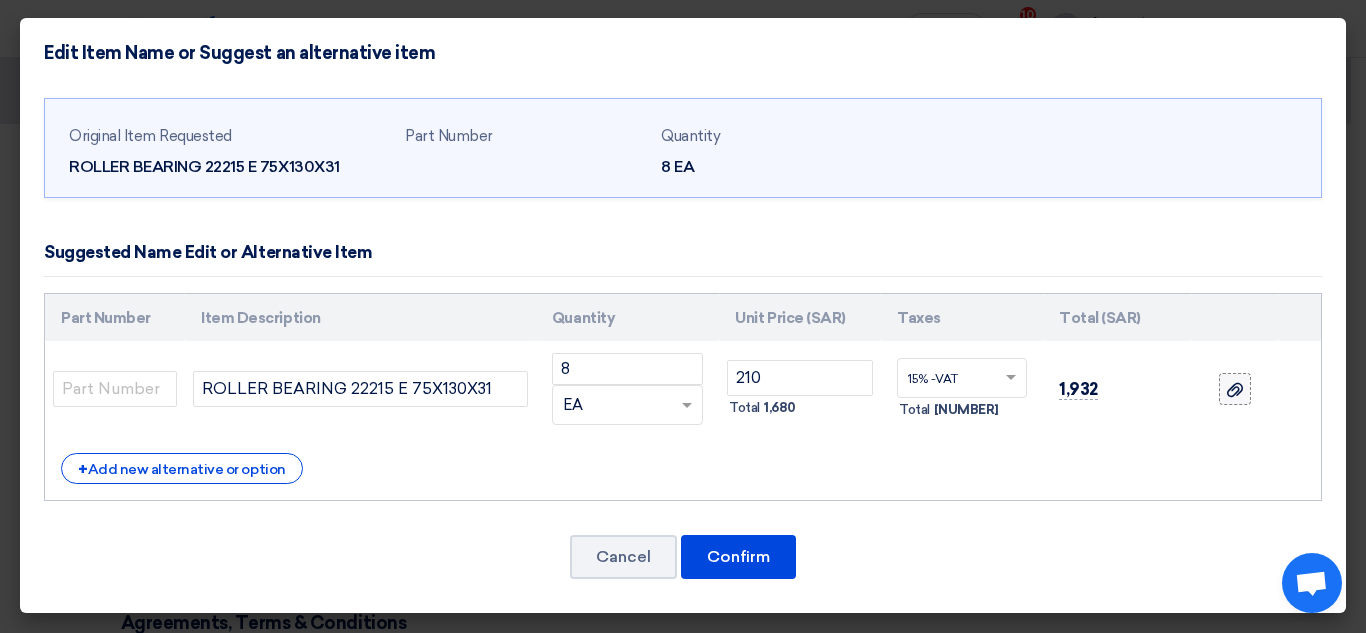 click 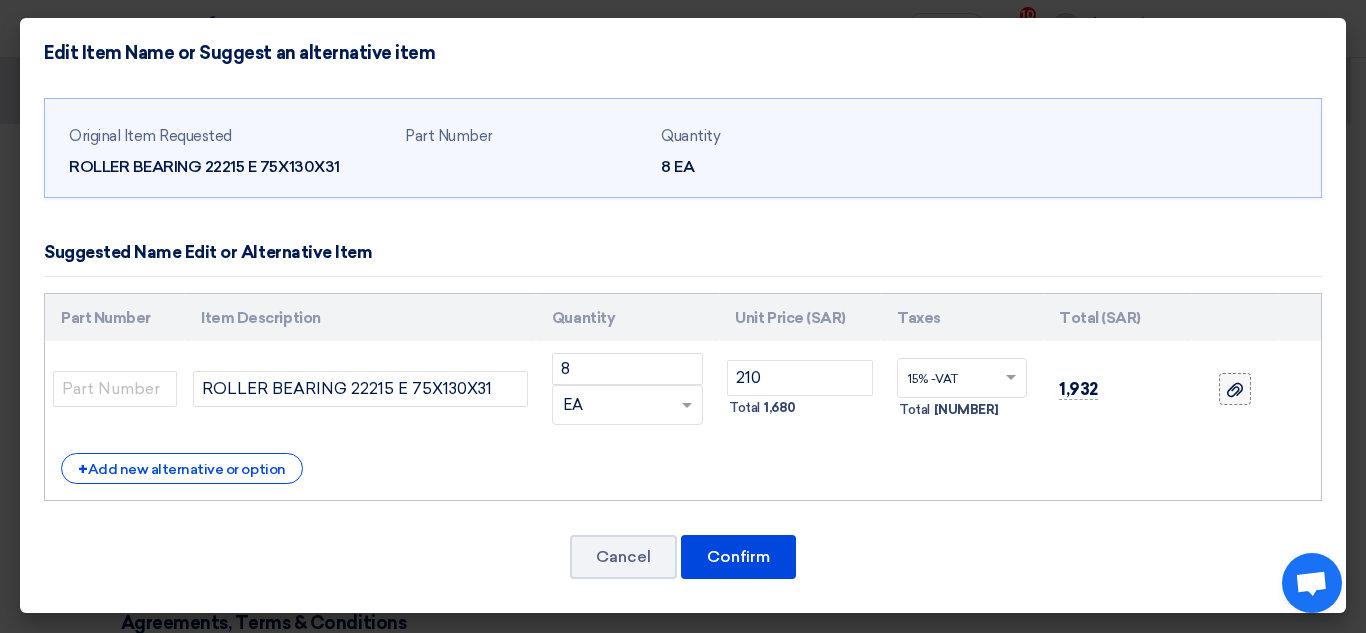 click 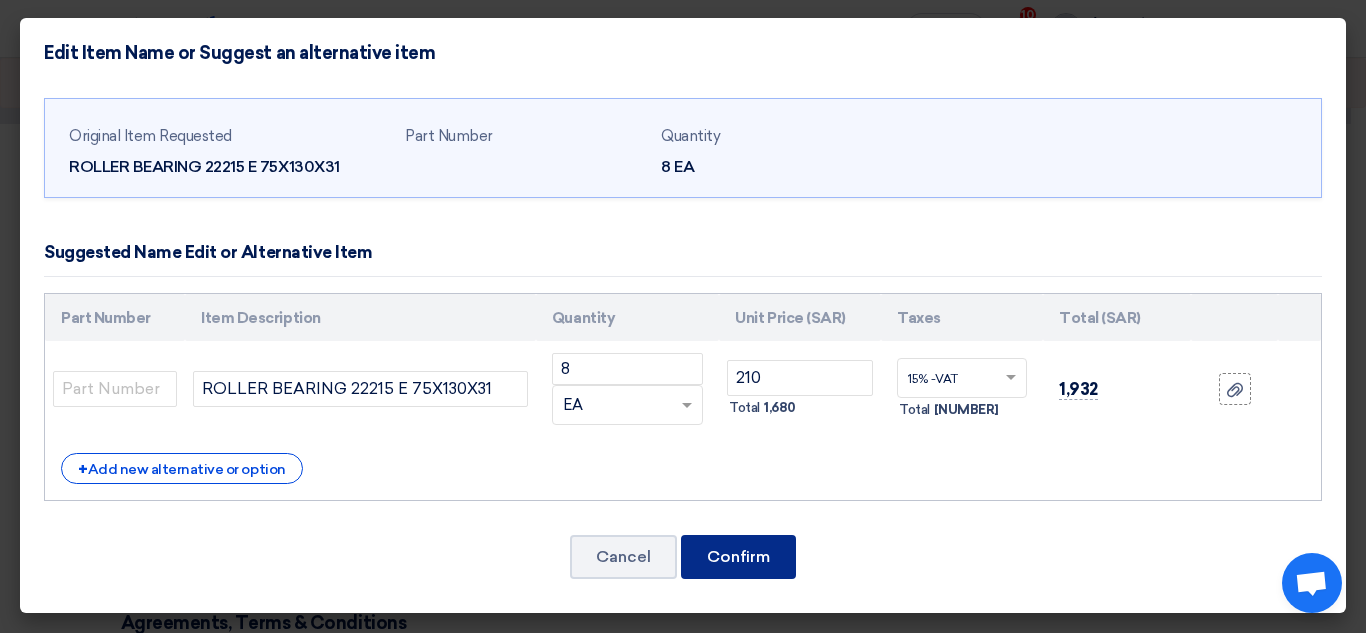 click on "Confirm" 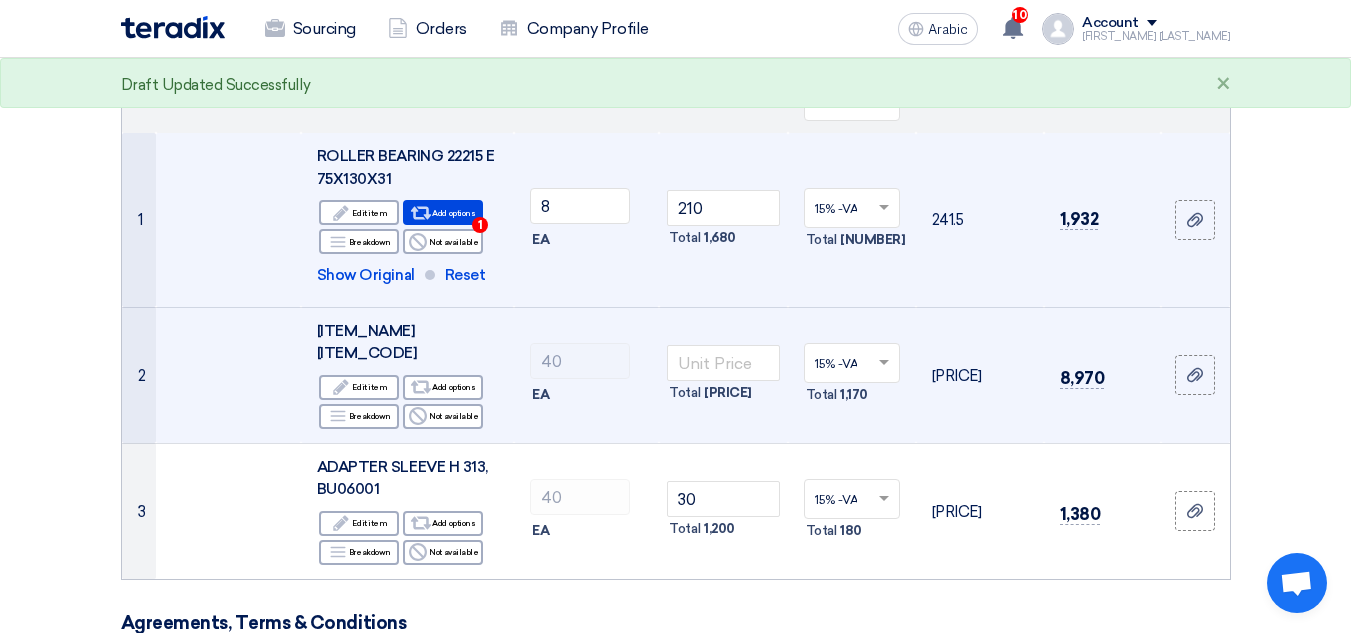scroll, scrollTop: 251, scrollLeft: 0, axis: vertical 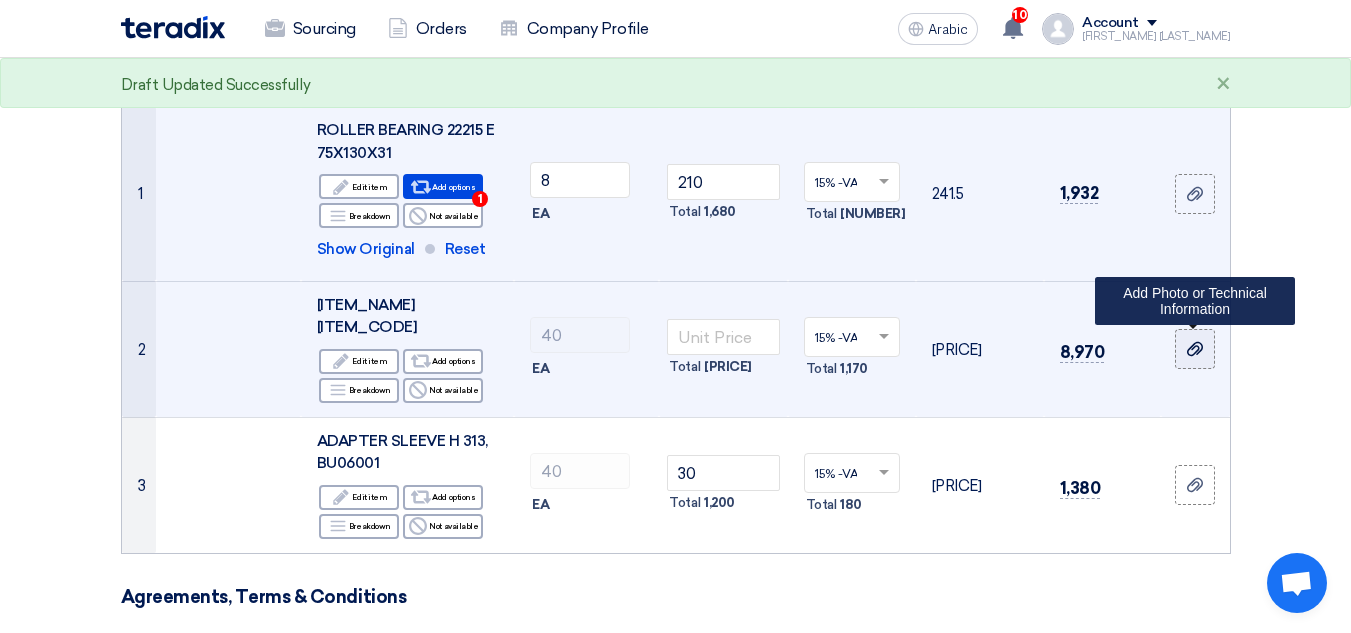 click 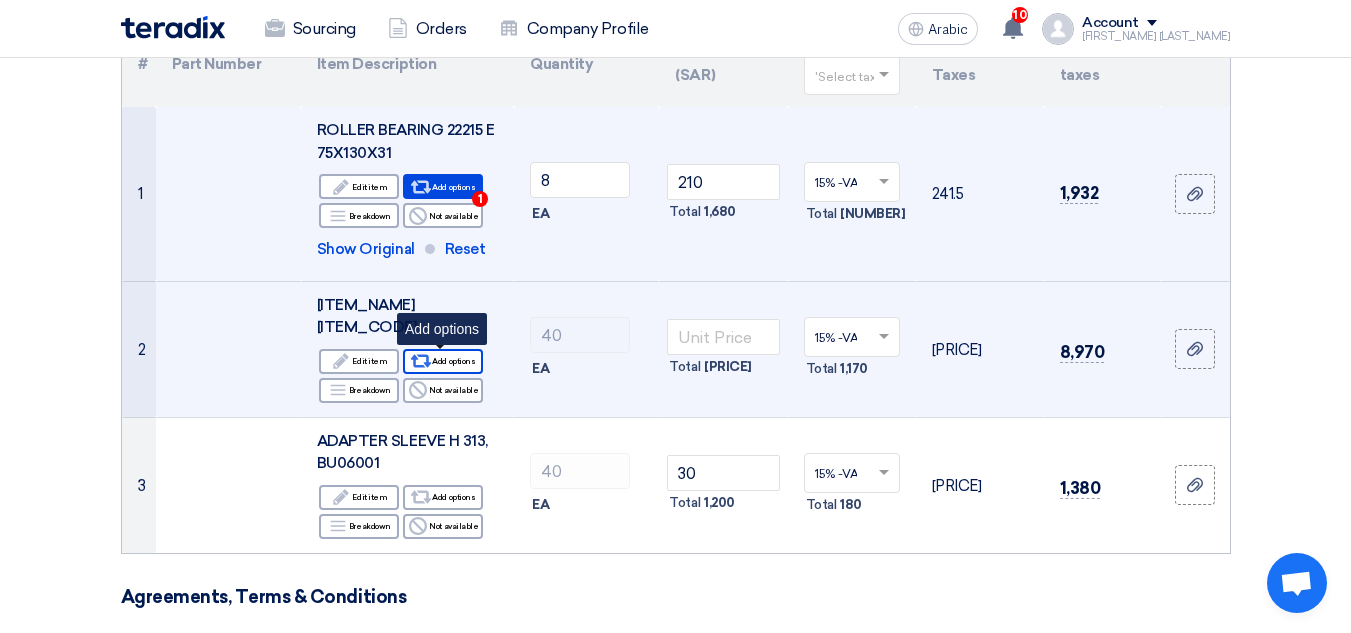click on "Add options" 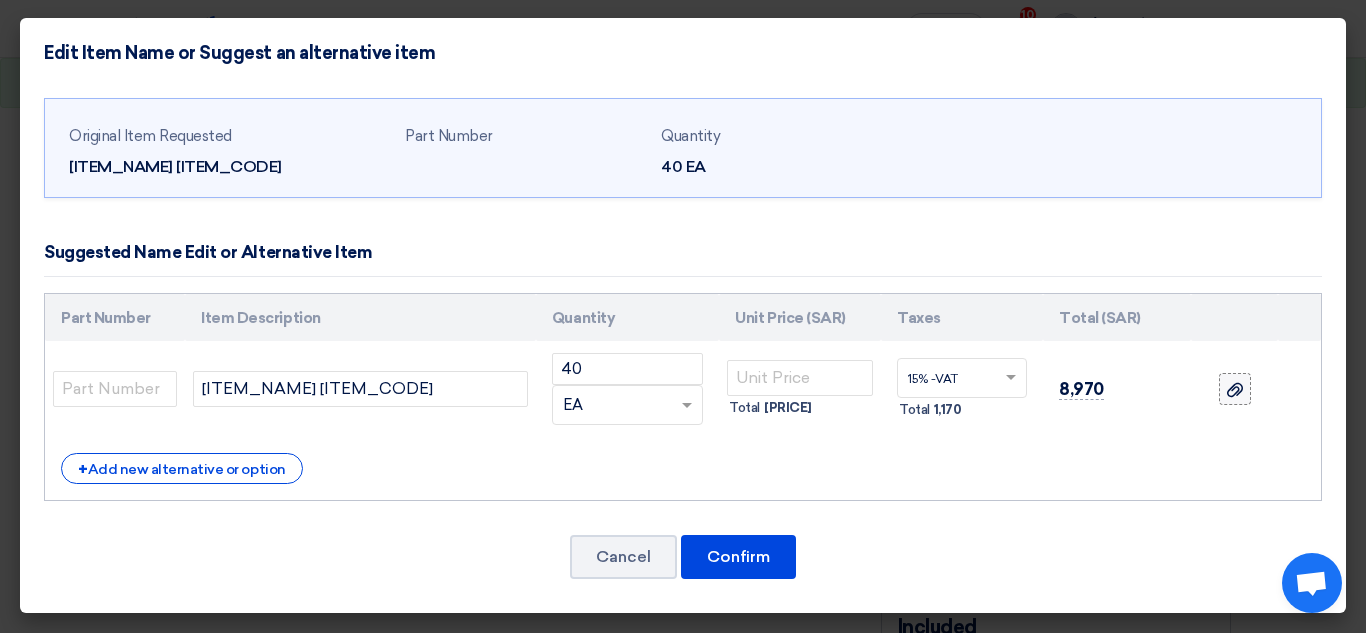 click 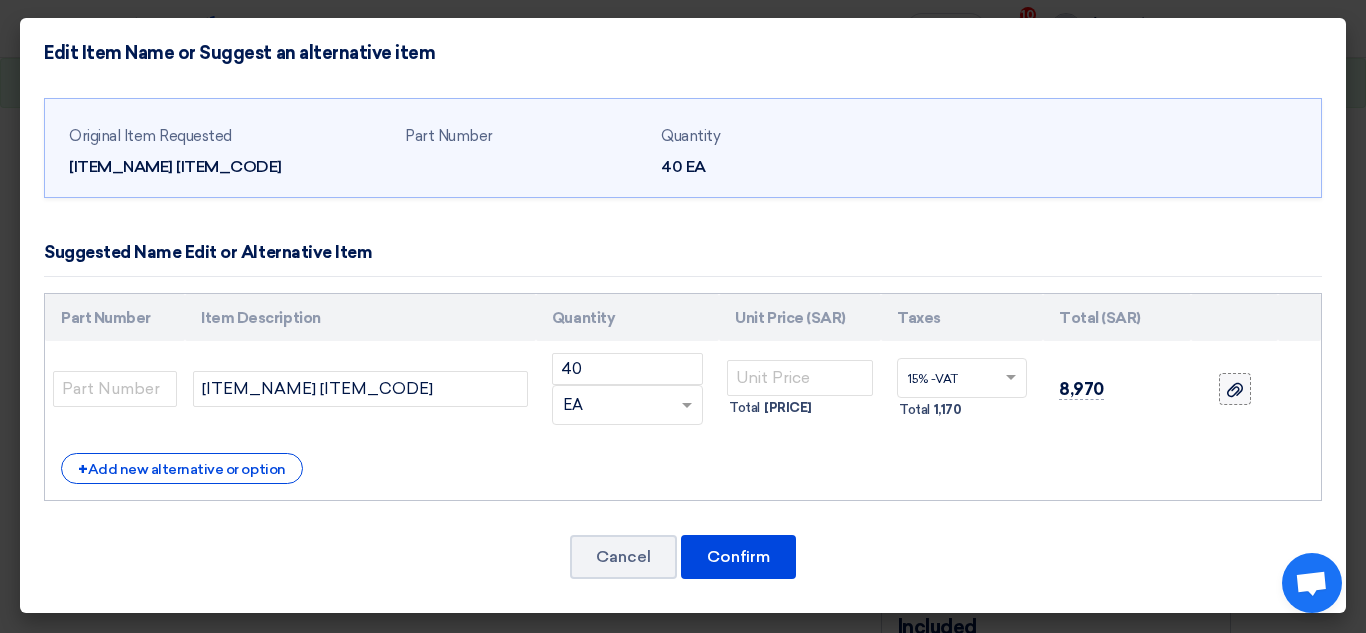 click 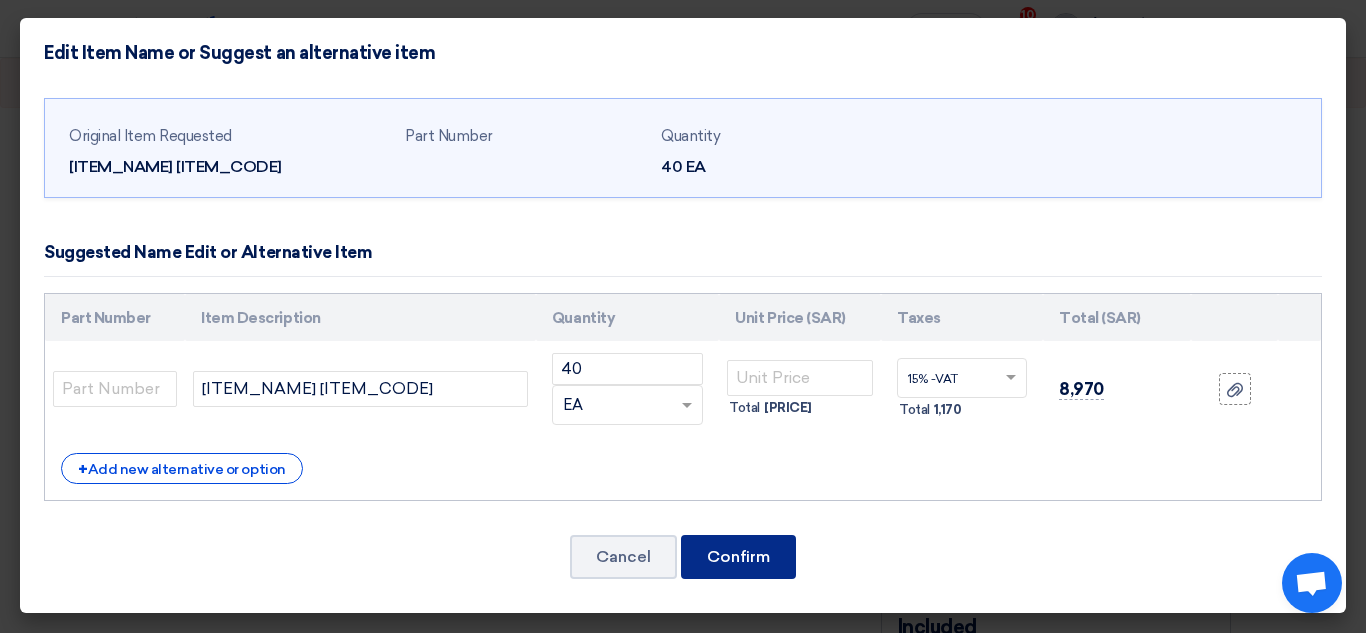 click on "Confirm" 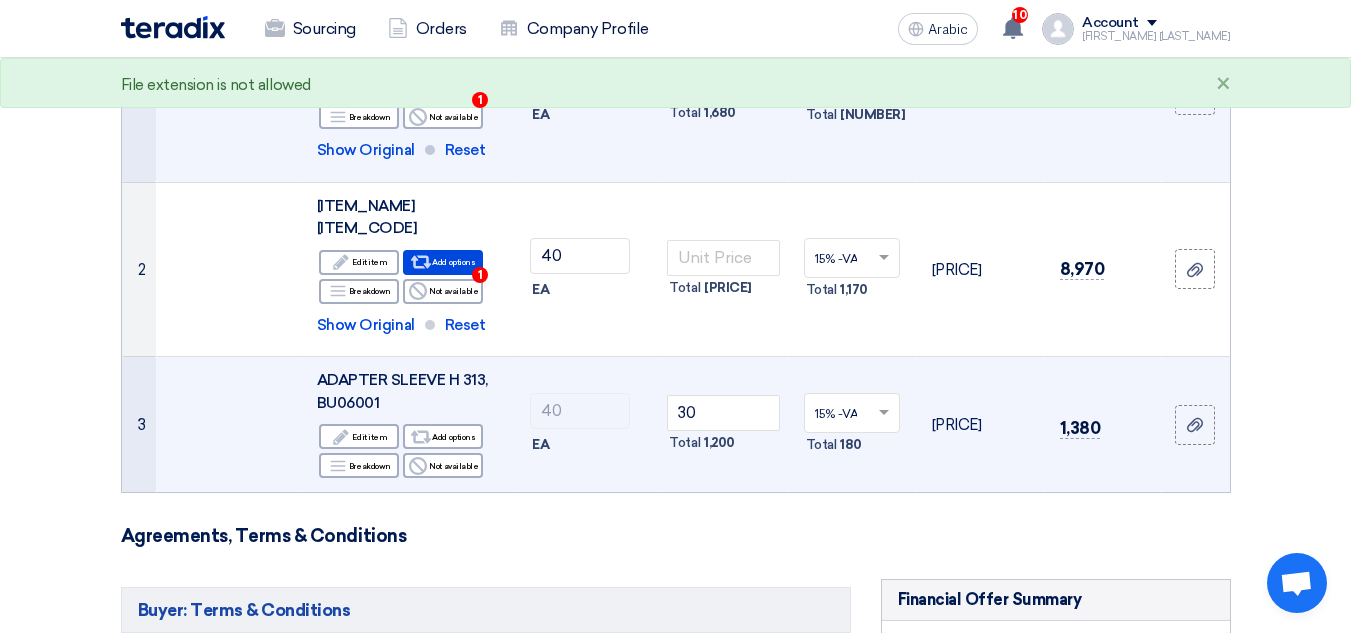 scroll, scrollTop: 351, scrollLeft: 0, axis: vertical 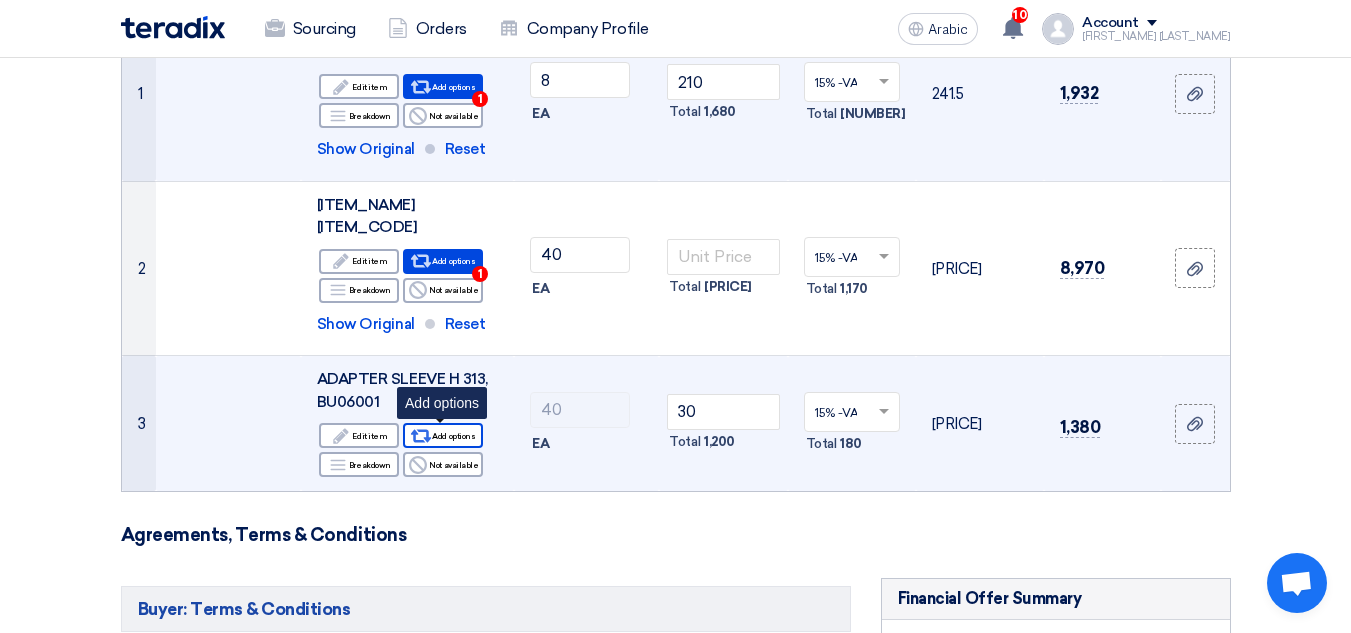 click on "Add options" 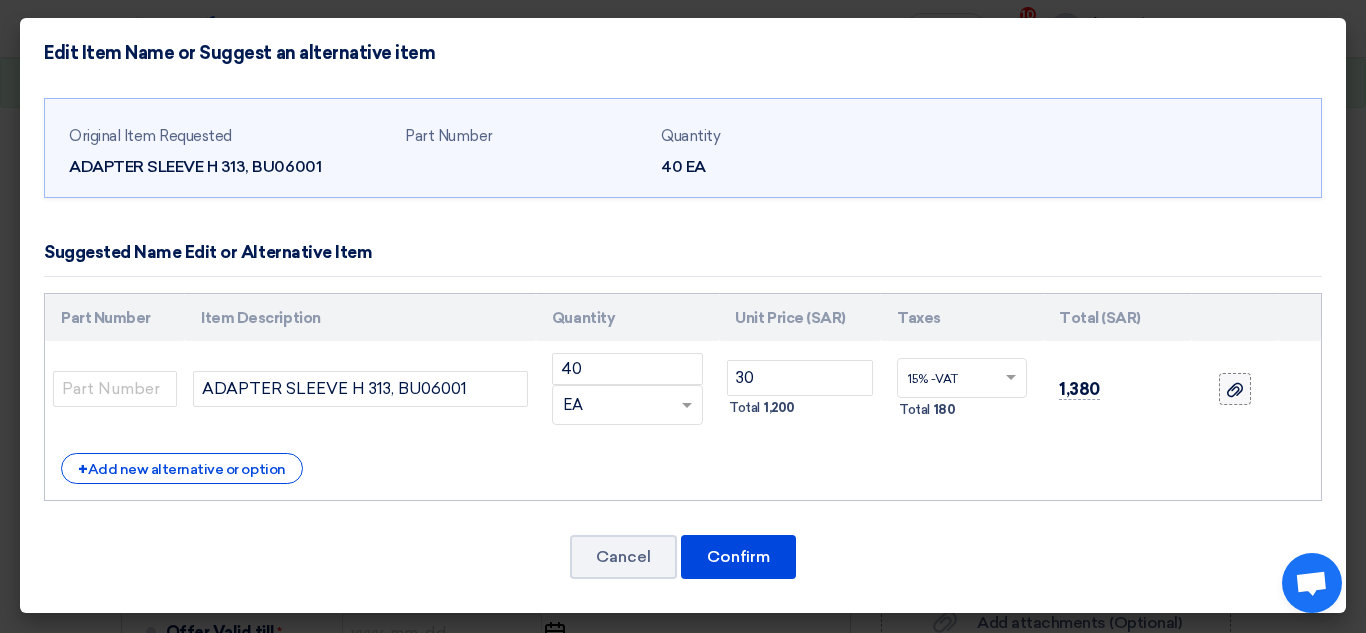 click 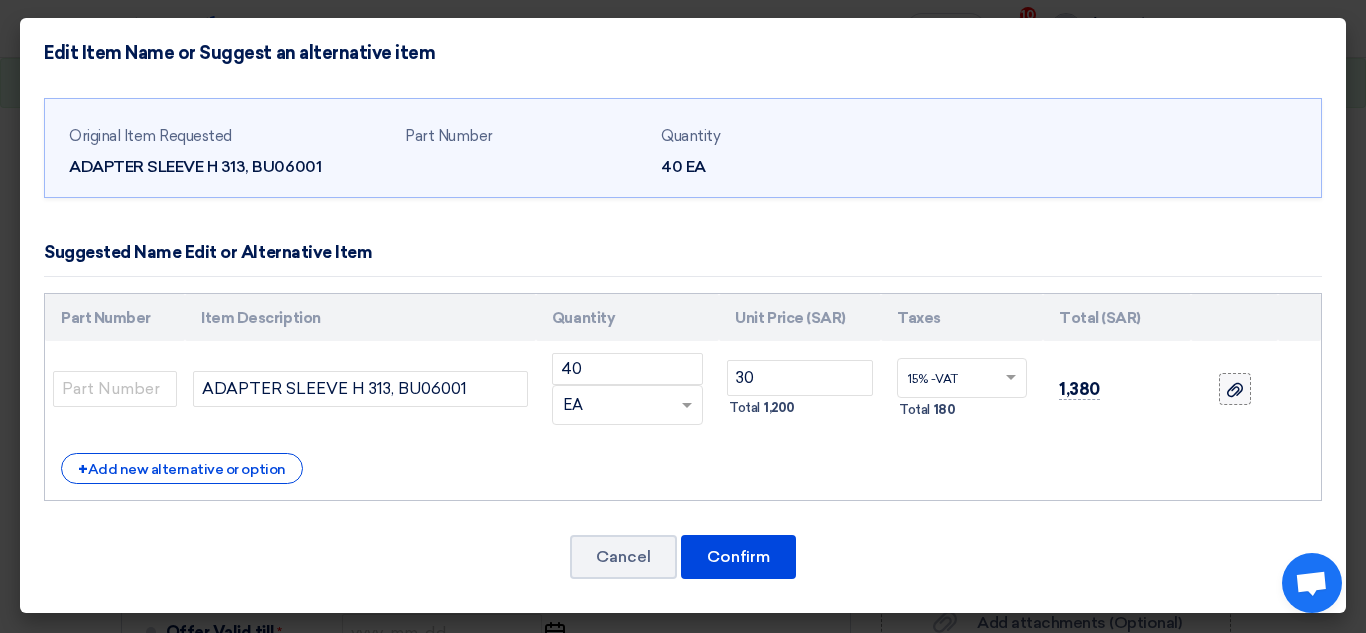 click 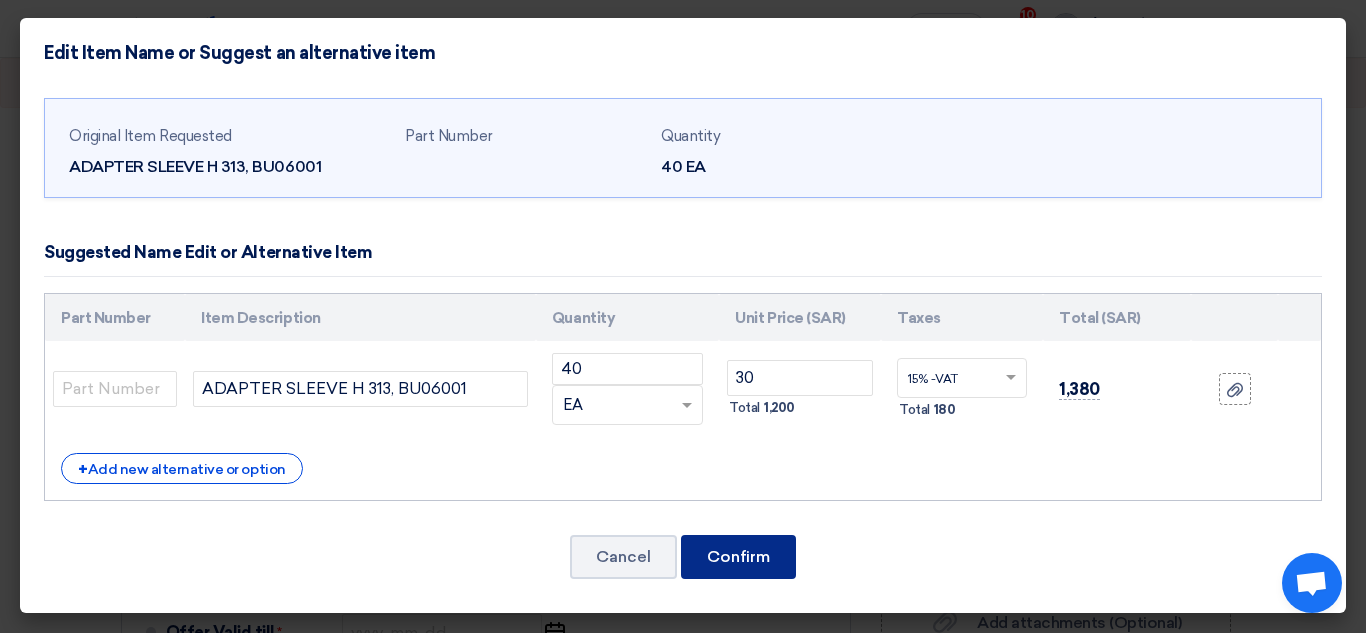 click on "Confirm" 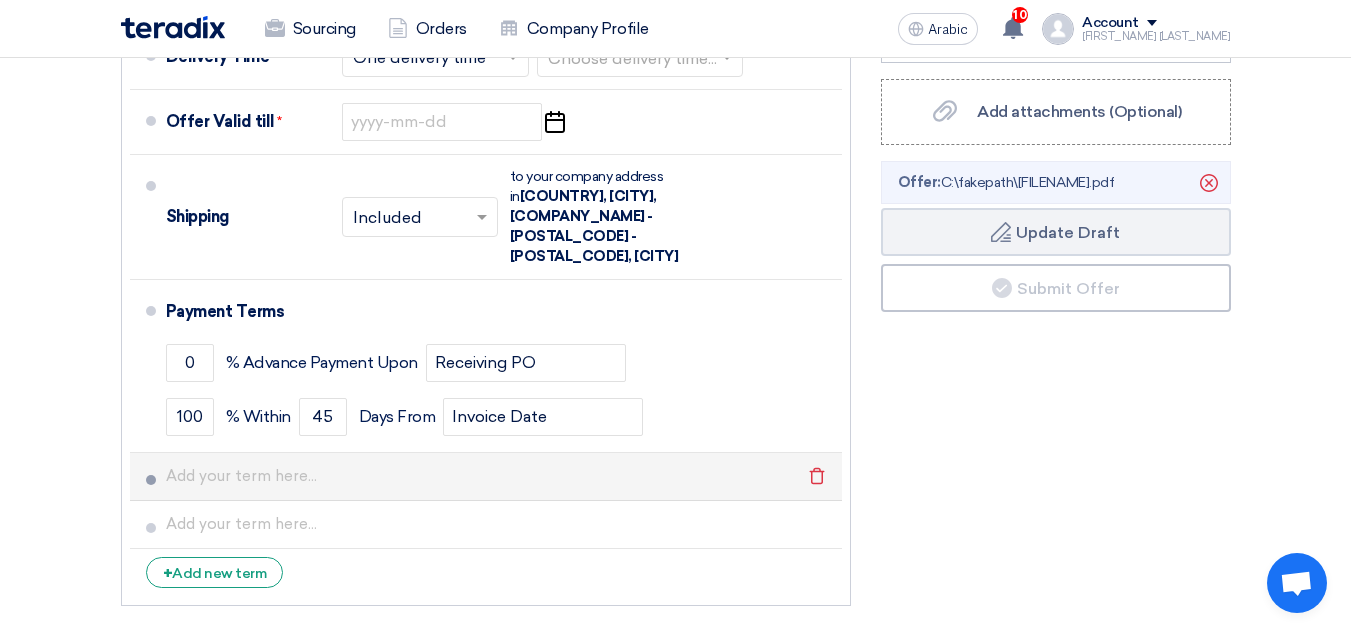 scroll, scrollTop: 1251, scrollLeft: 0, axis: vertical 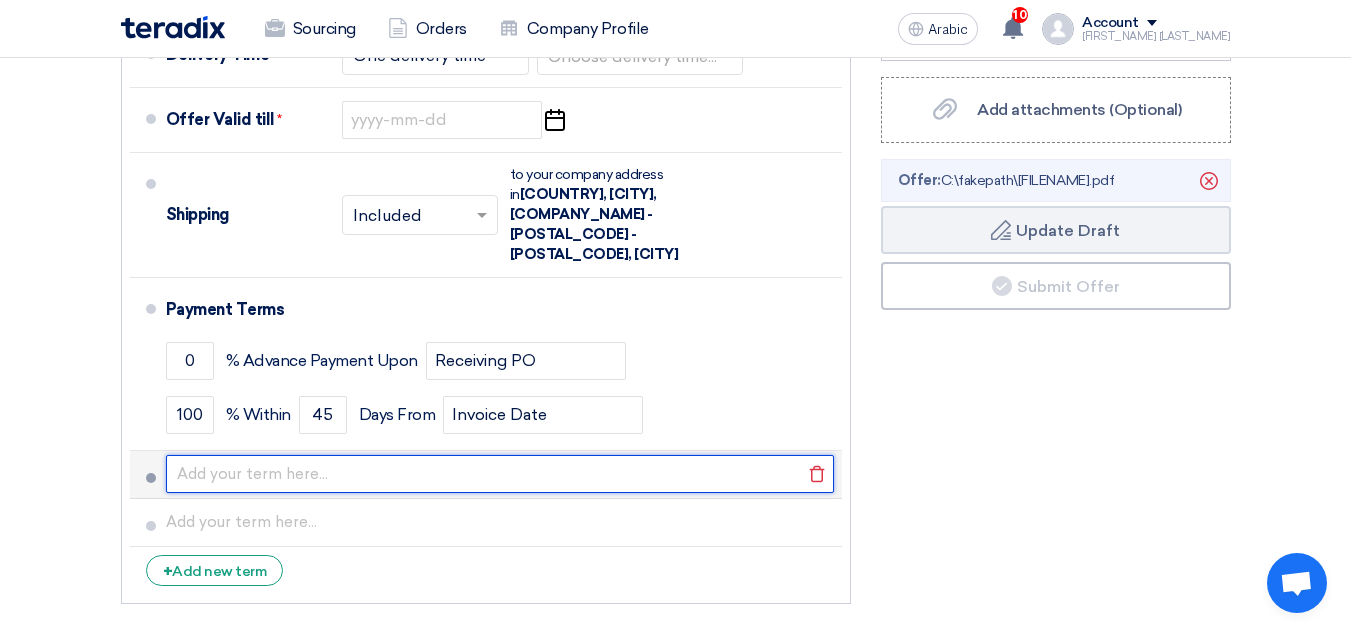 click 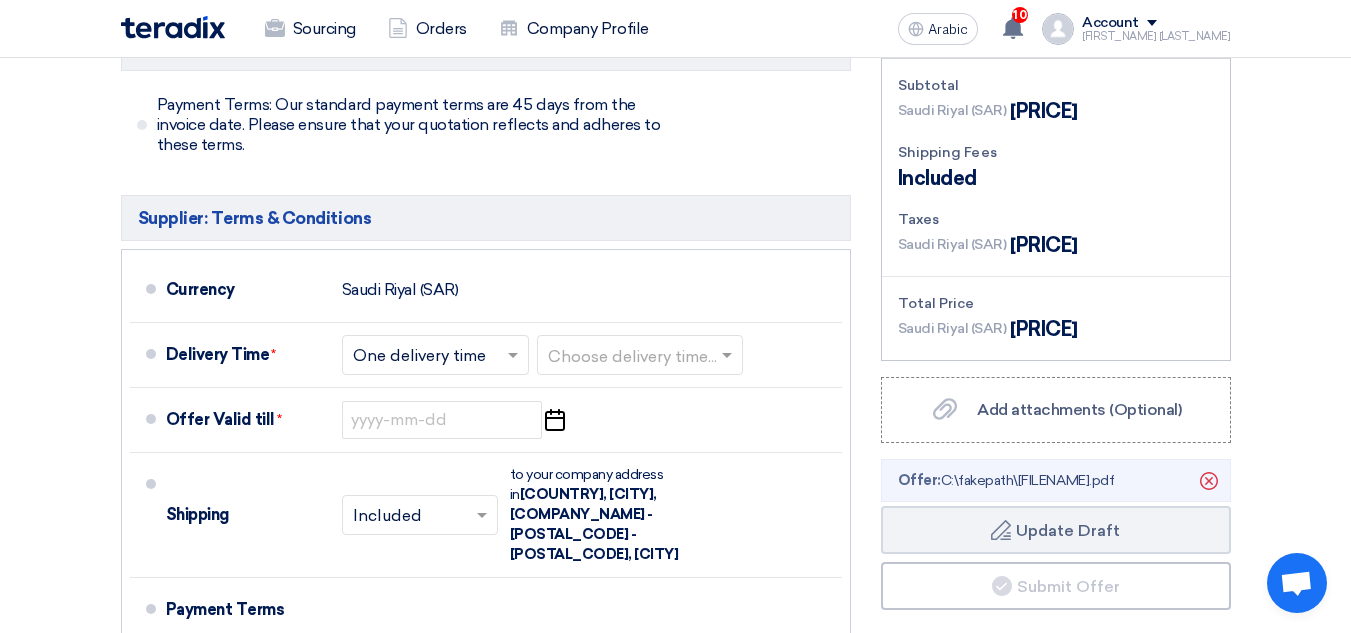 scroll, scrollTop: 1051, scrollLeft: 0, axis: vertical 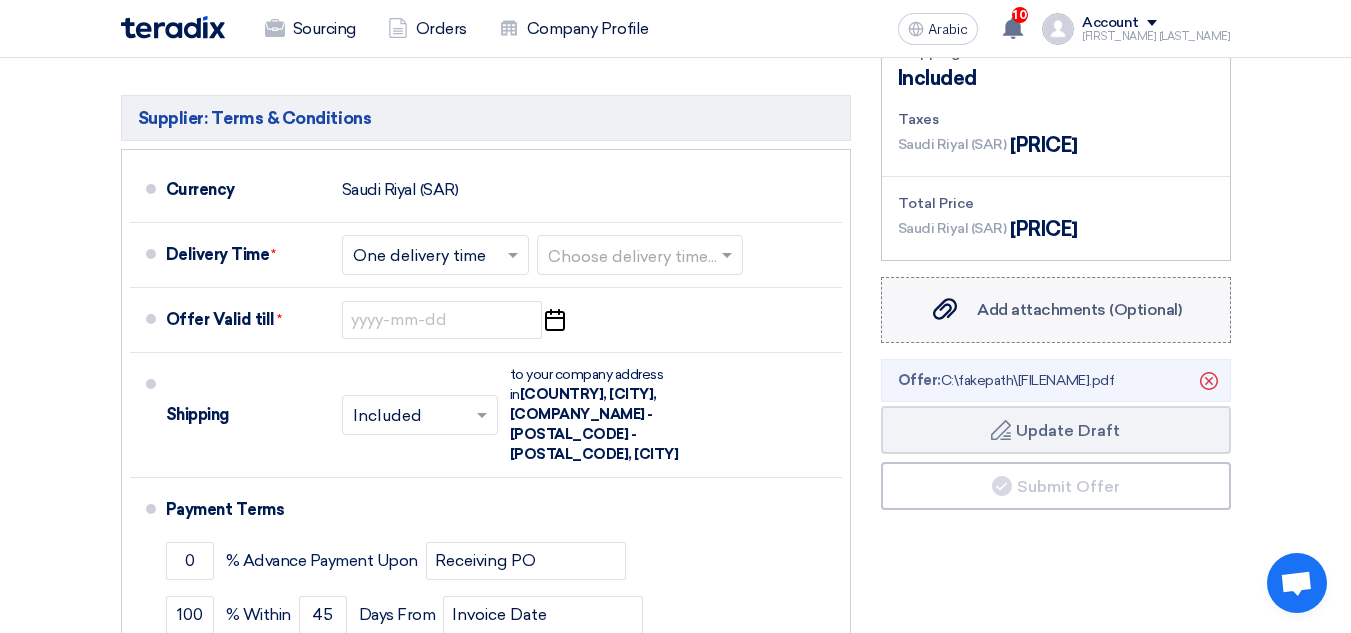 click on "Add attachments (Optional)" 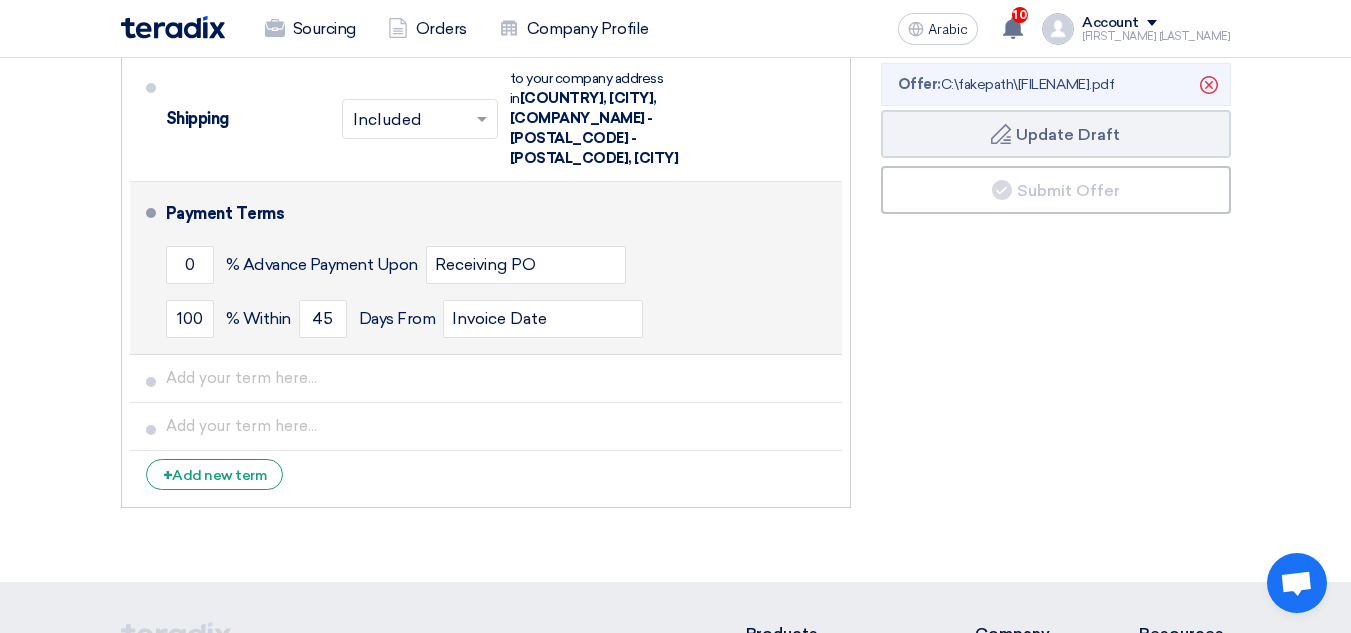 scroll, scrollTop: 1351, scrollLeft: 0, axis: vertical 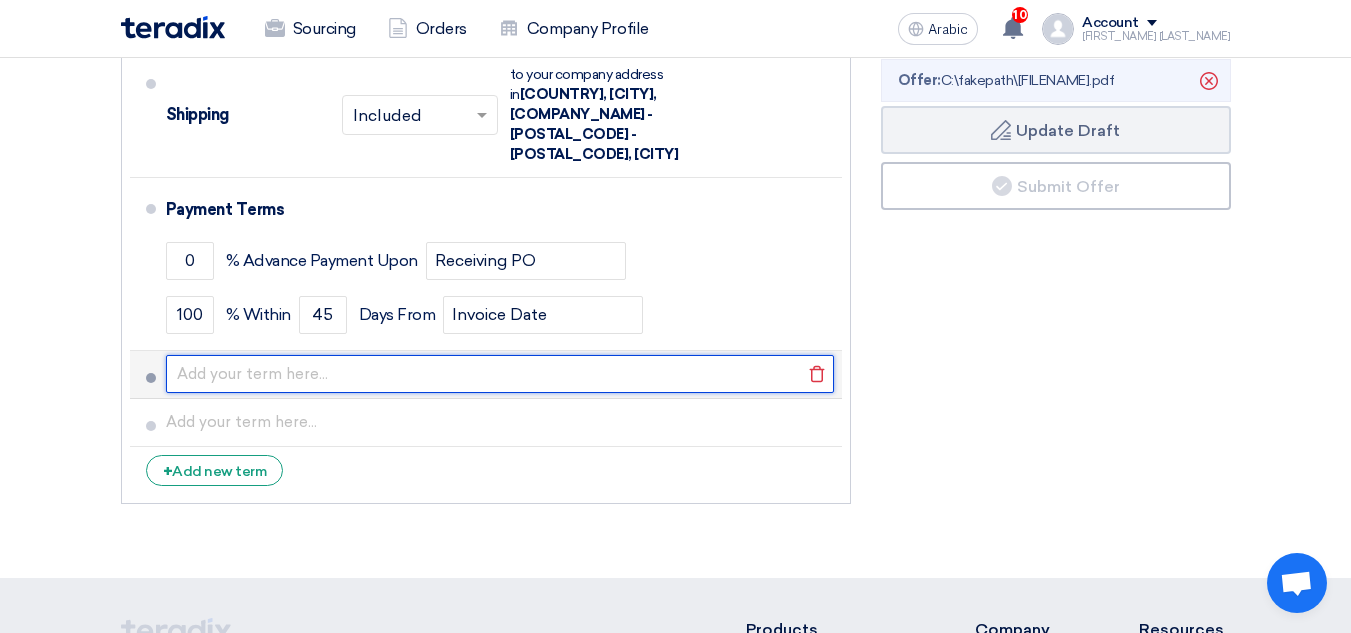 click 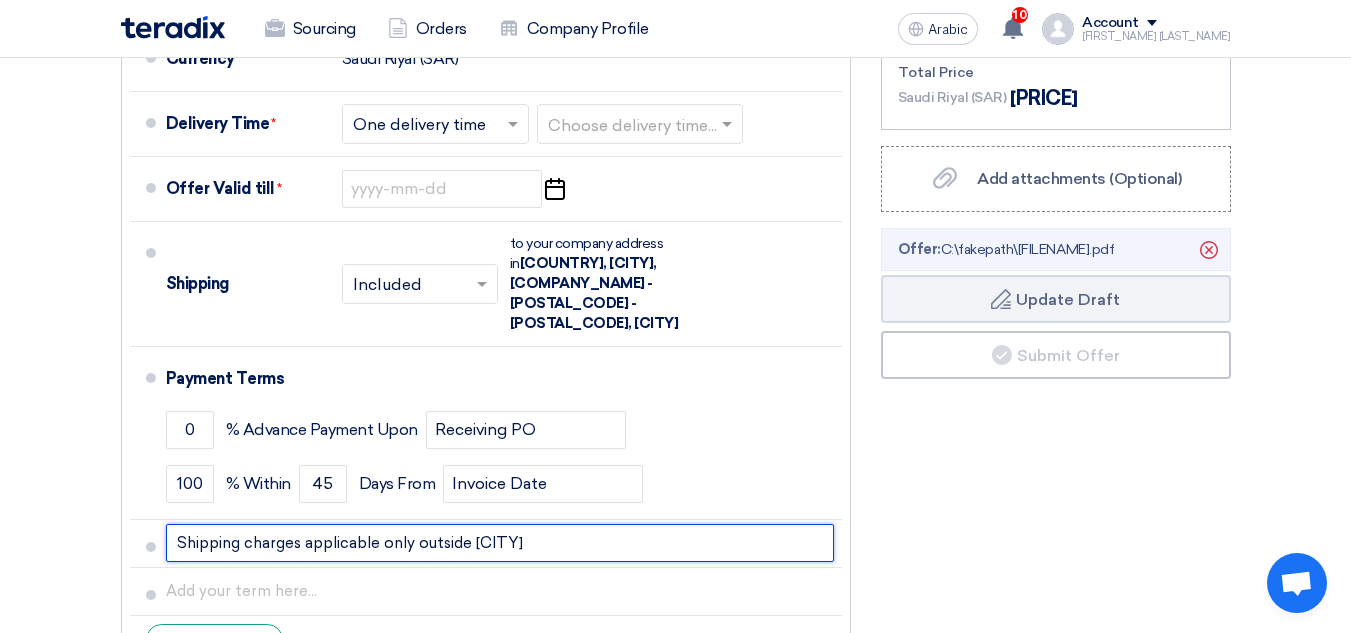 scroll, scrollTop: 1300, scrollLeft: 0, axis: vertical 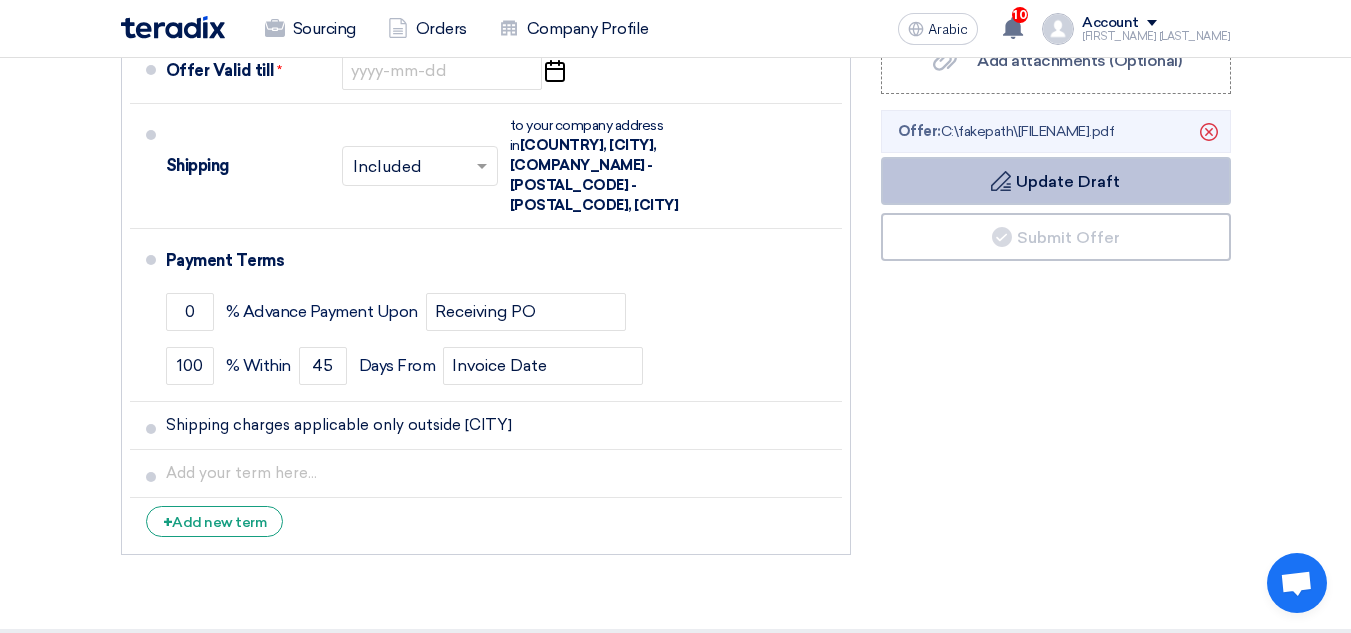 click on "Update Draft" 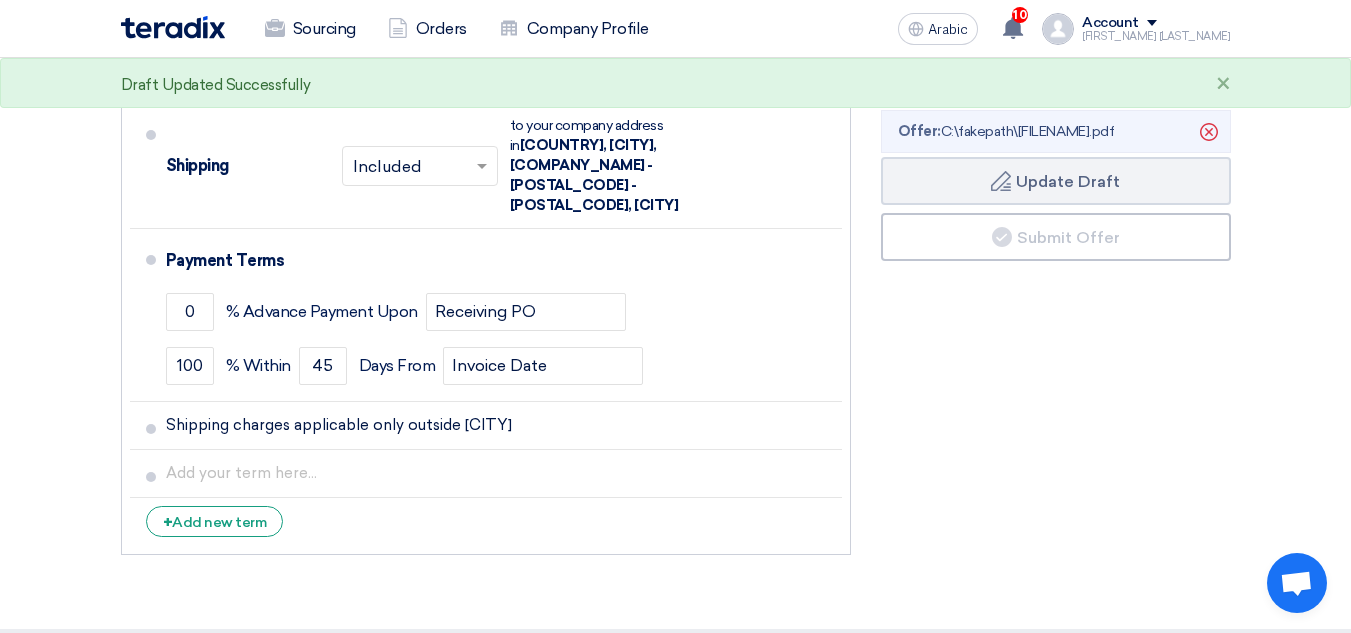 click on "Subtotal
Saudi Riyal (SAR)
[PRICE]
Shipping Fees" 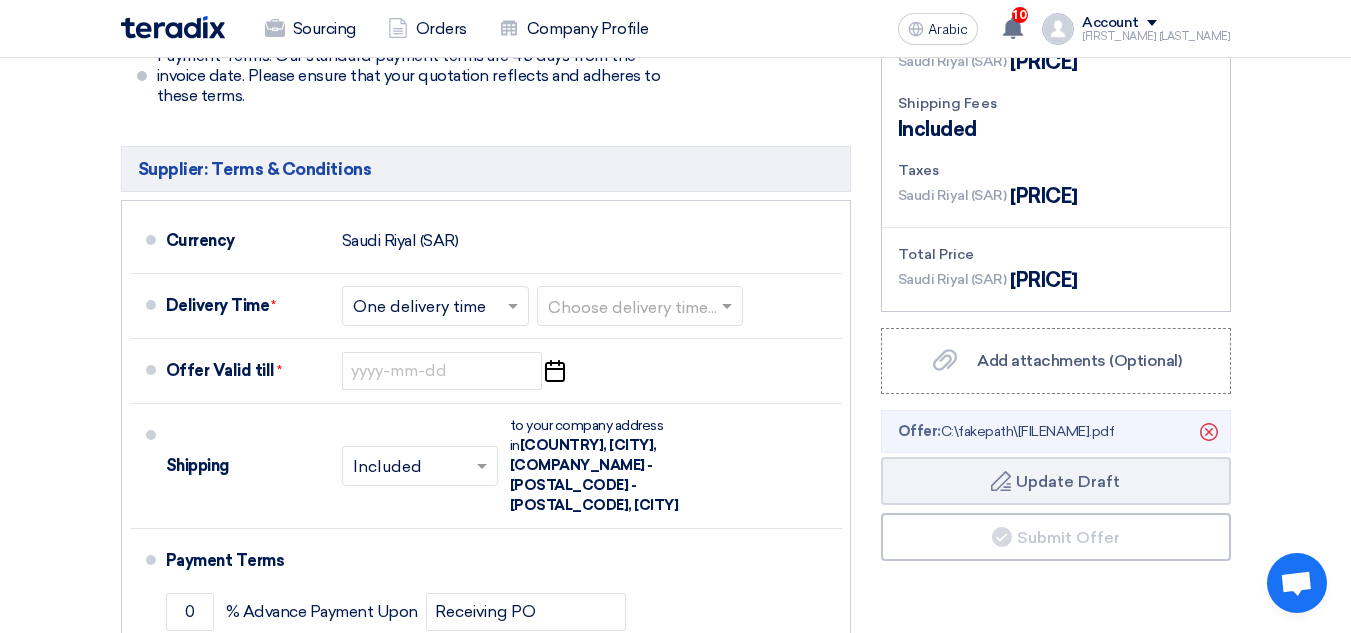scroll, scrollTop: 1100, scrollLeft: 0, axis: vertical 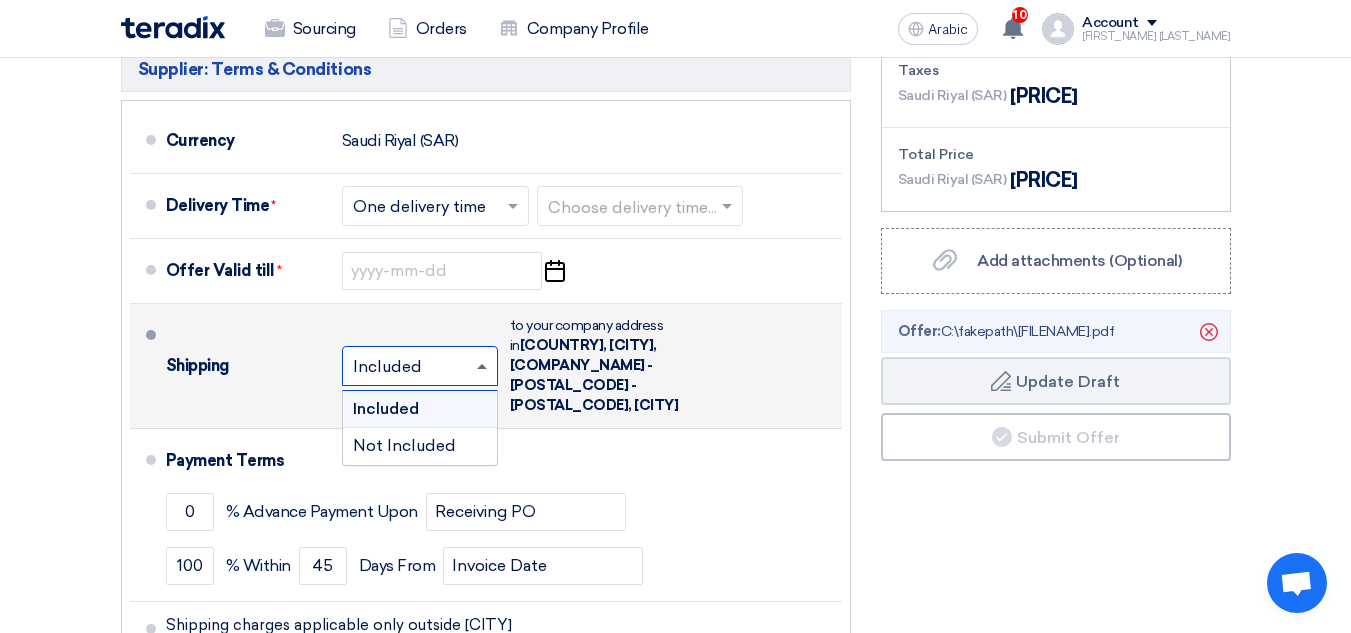 click 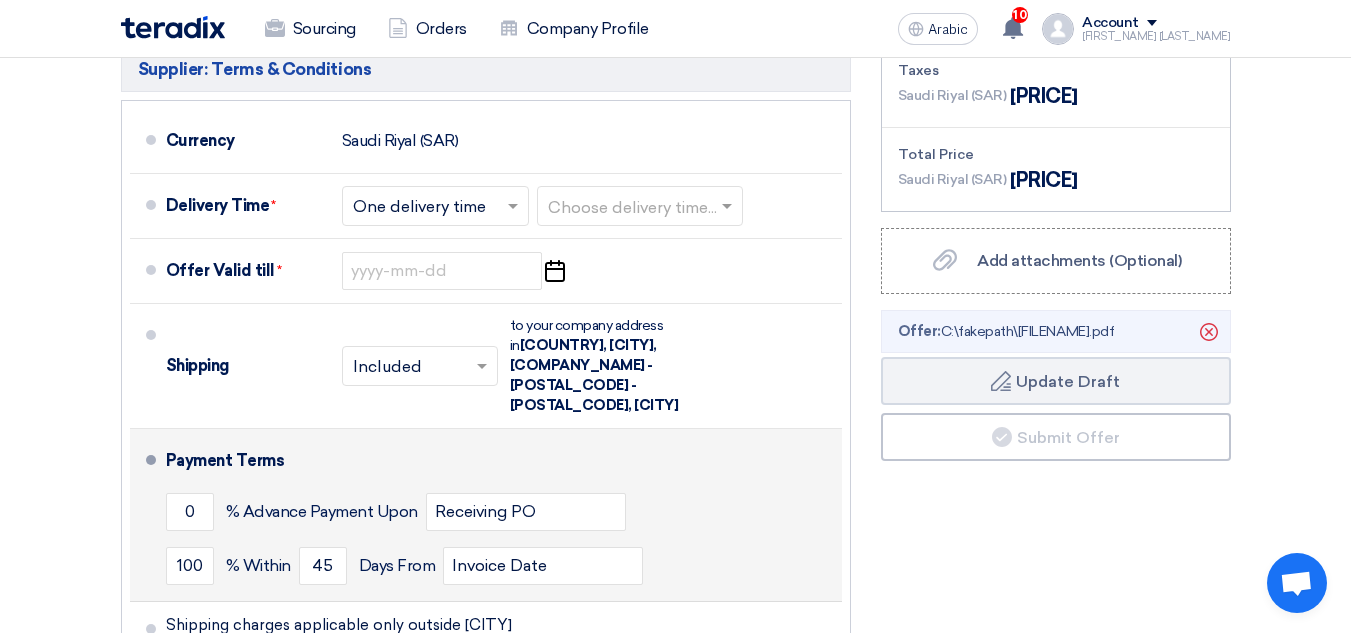 click on "Payment Terms" 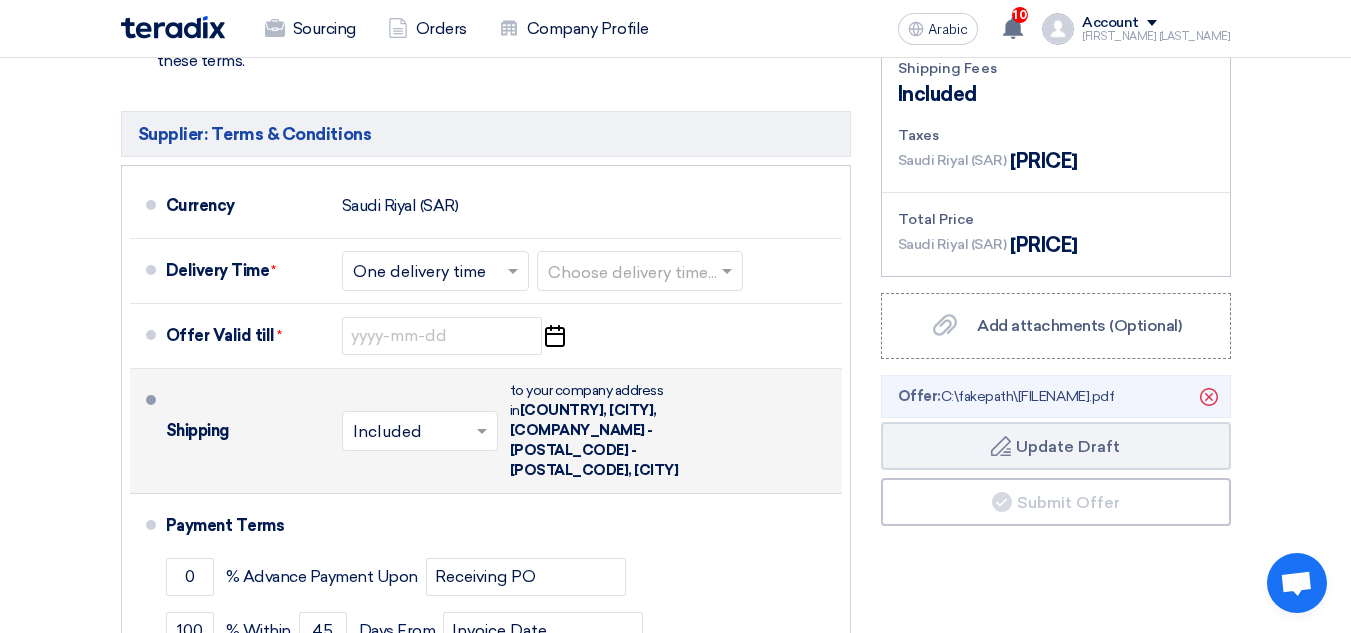 scroll, scrollTop: 1000, scrollLeft: 0, axis: vertical 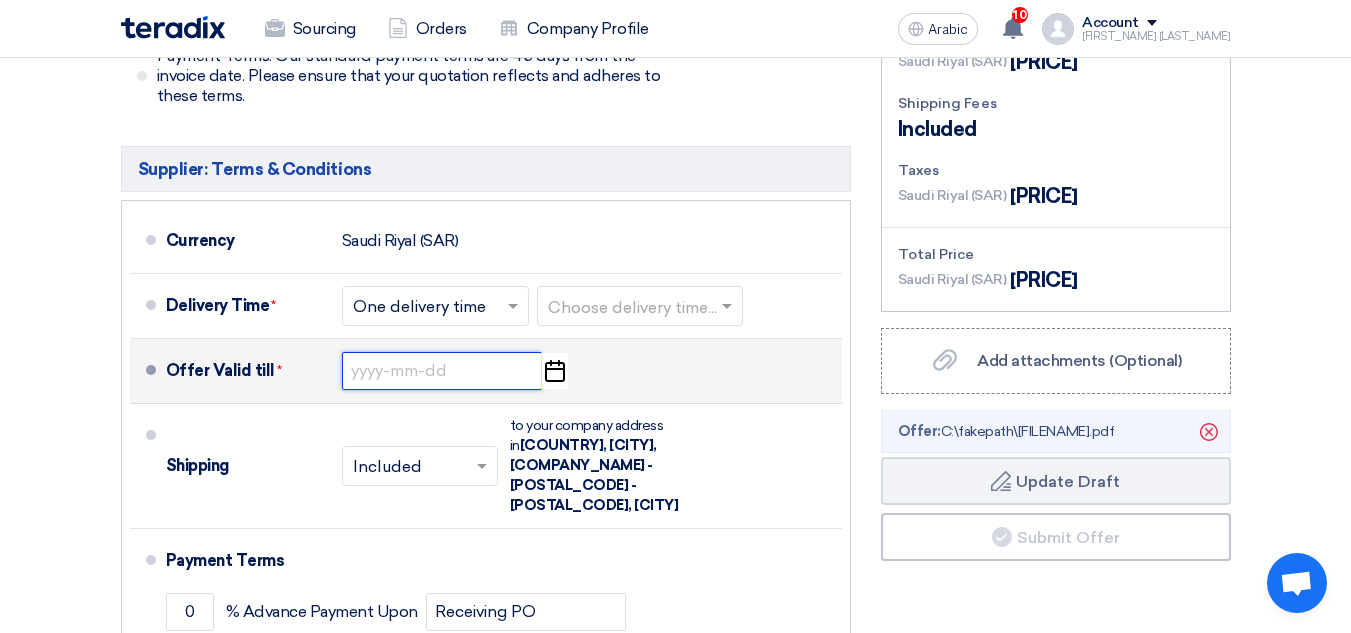 click 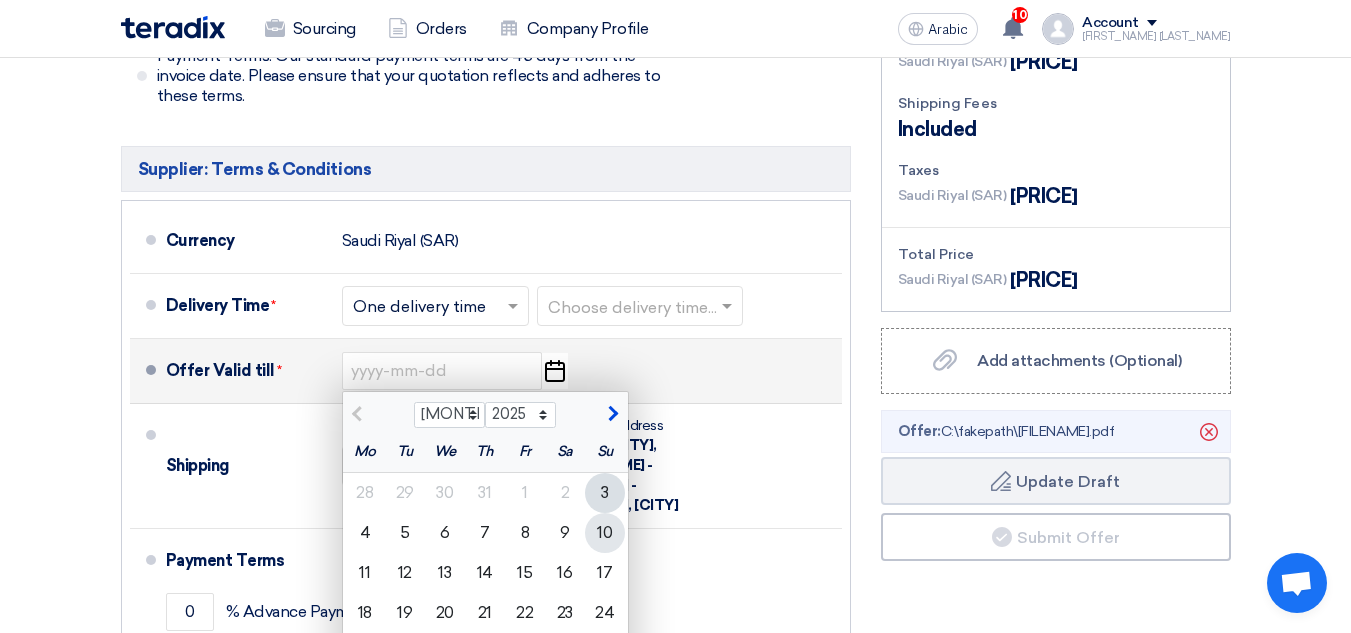 click on "10" 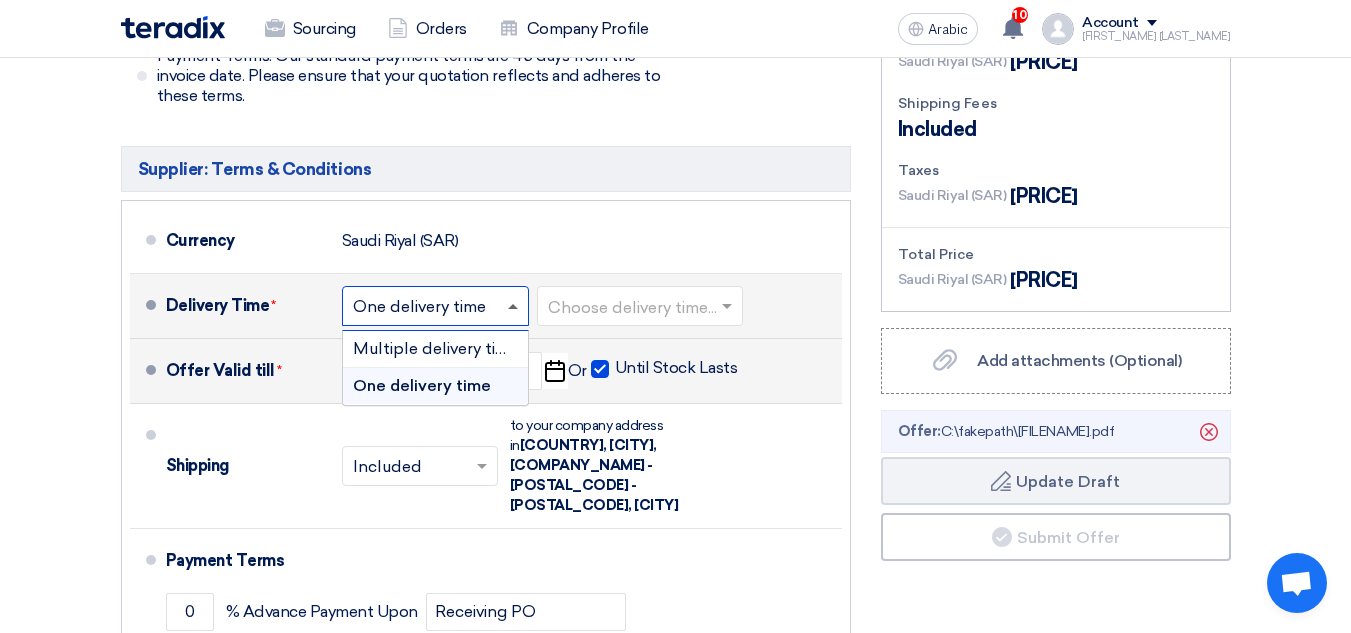 click 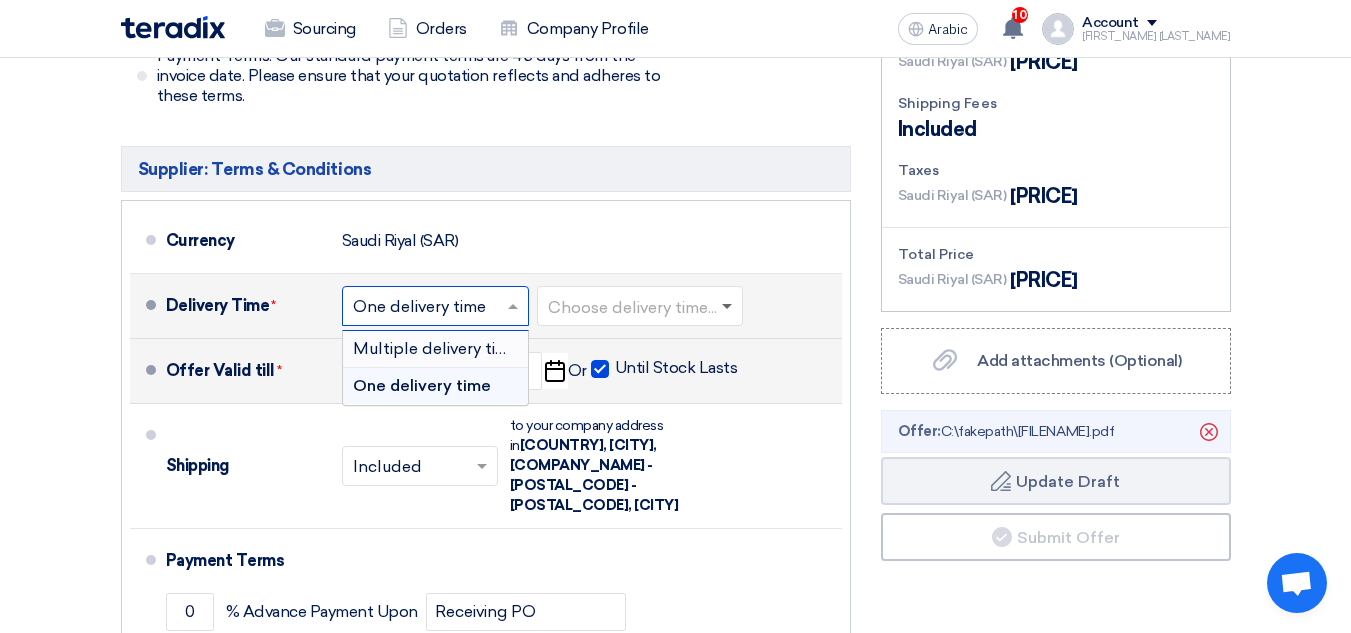 click 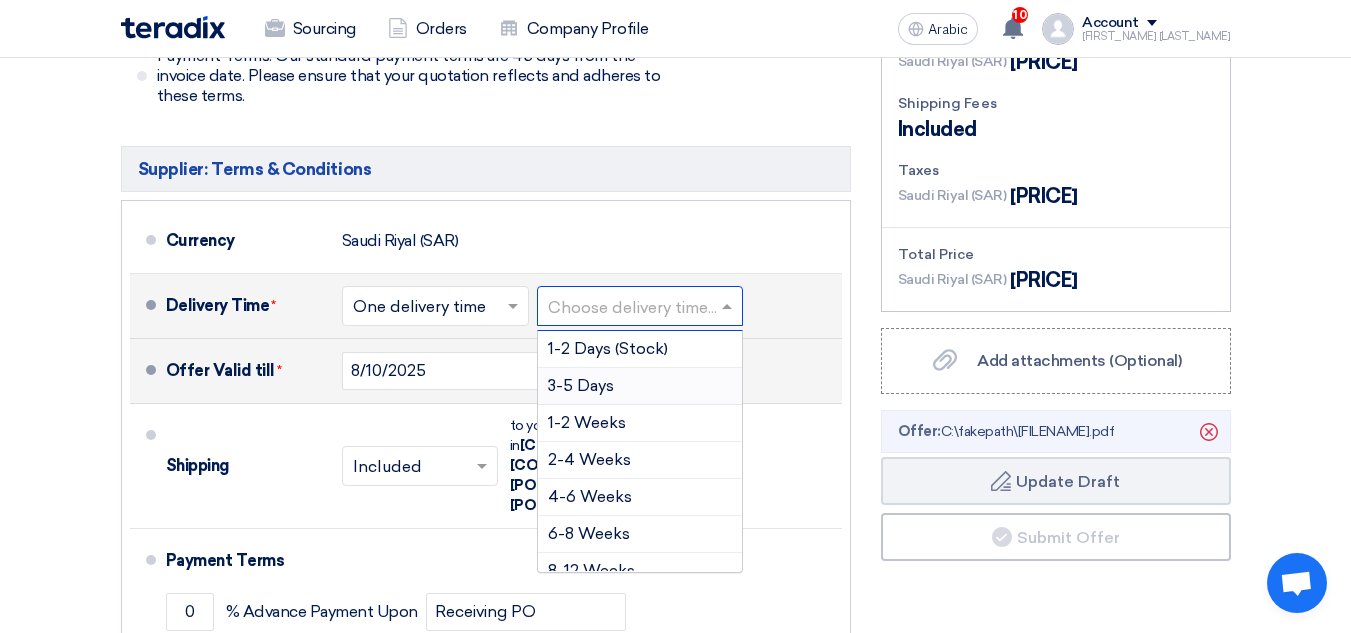 click on "3-5 Days" at bounding box center [581, 385] 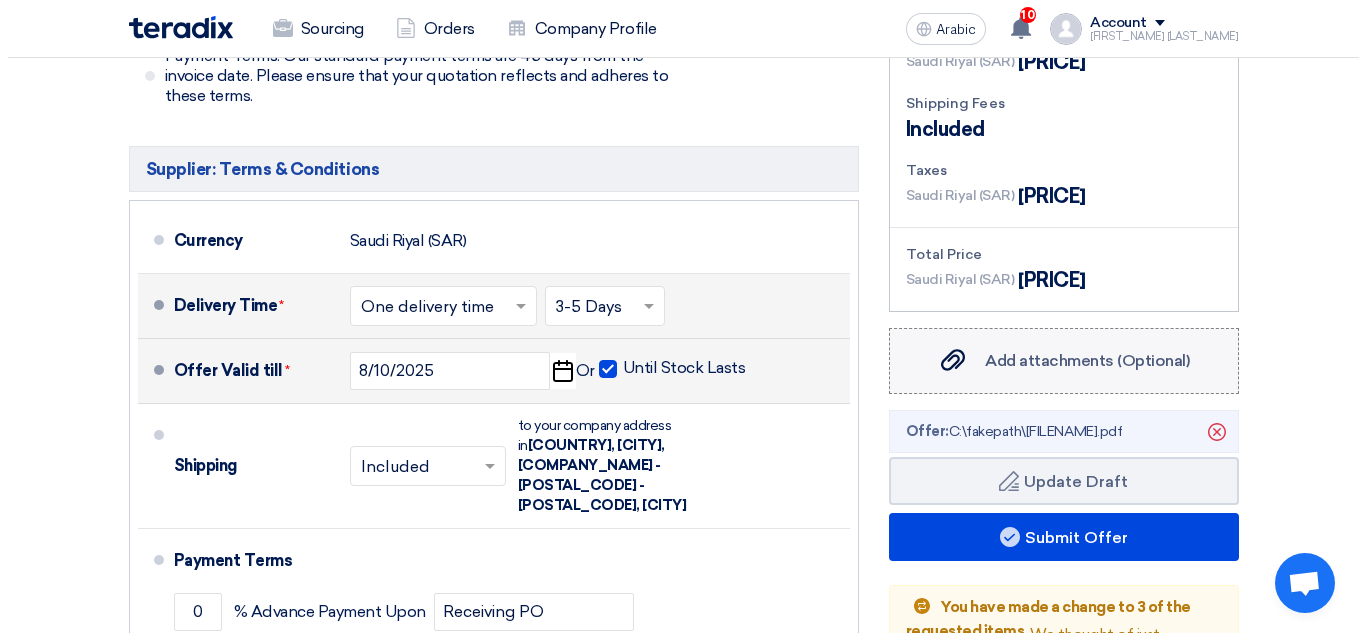 scroll, scrollTop: 1100, scrollLeft: 0, axis: vertical 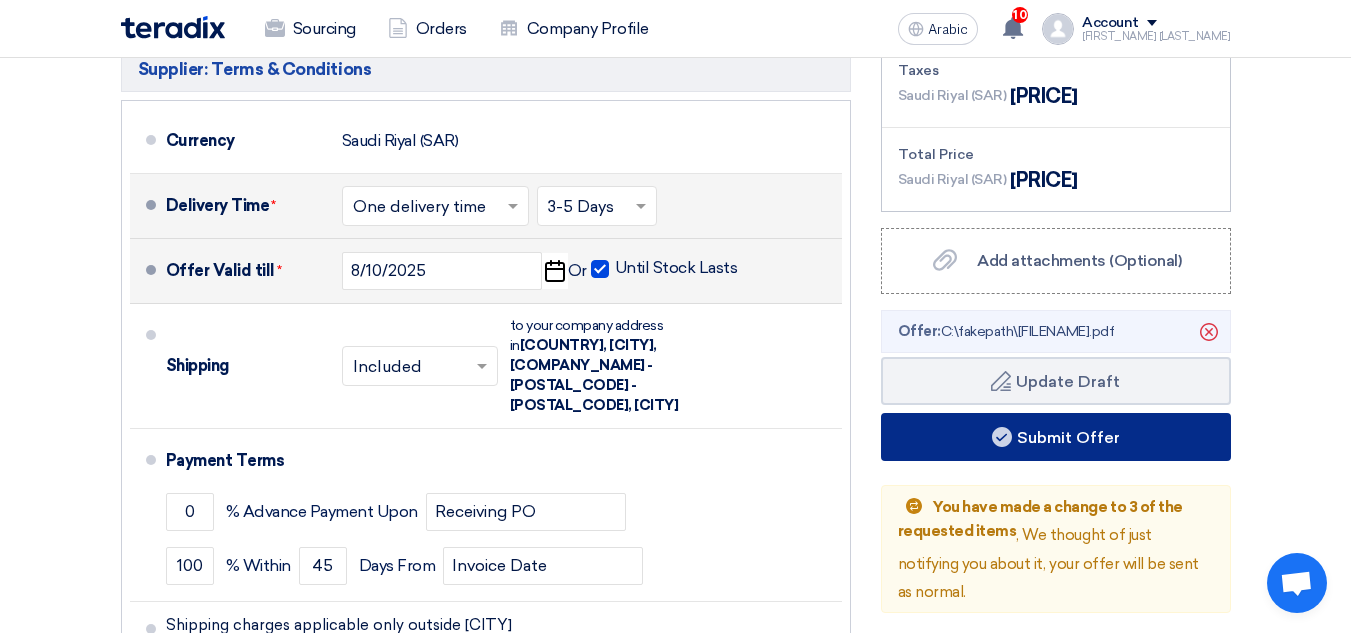 click on "Submit Offer" 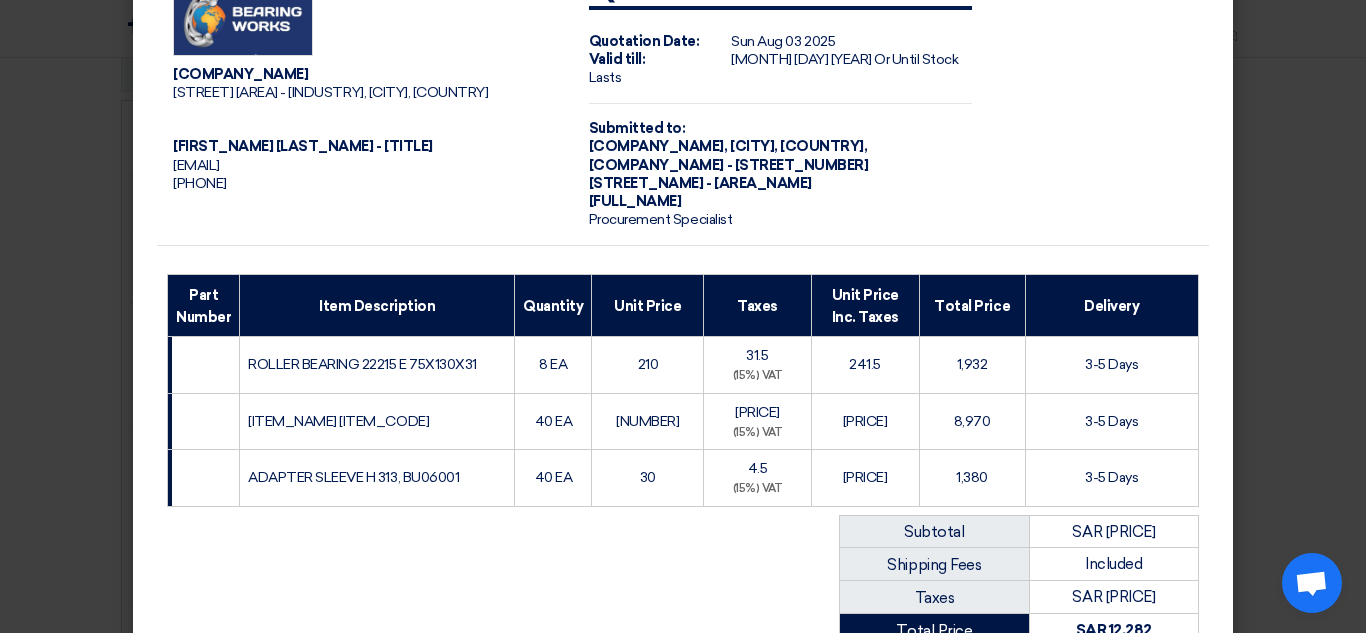 scroll, scrollTop: 100, scrollLeft: 0, axis: vertical 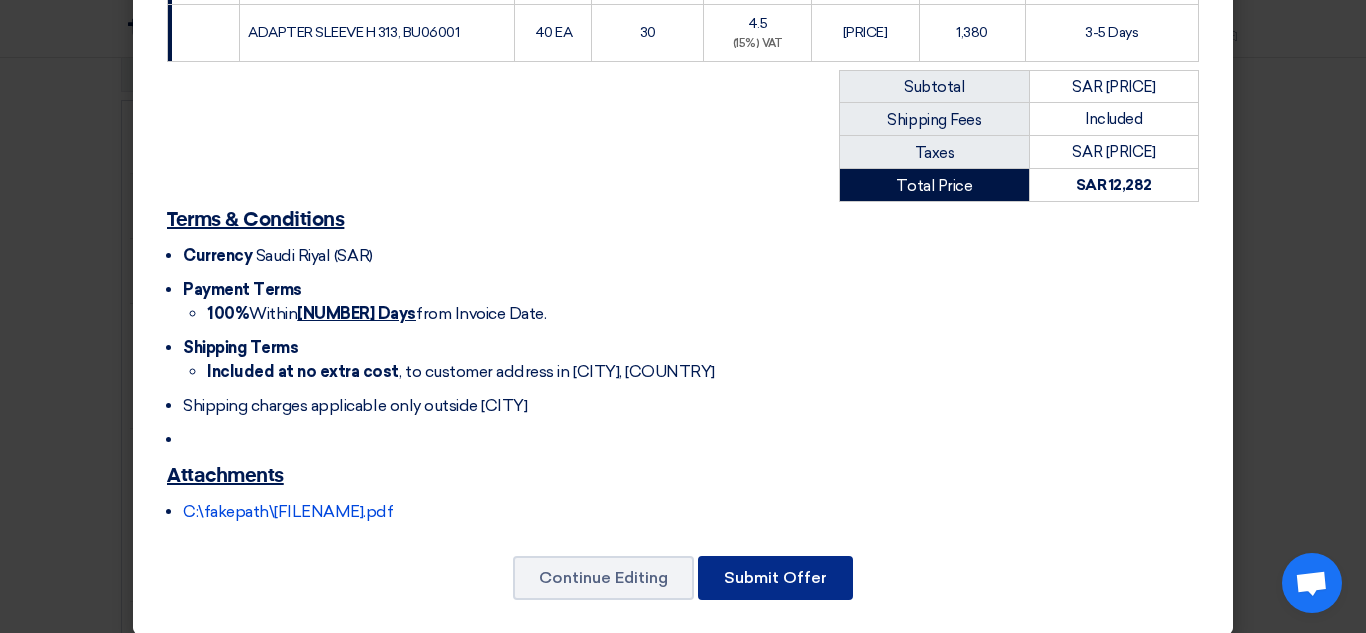click on "Submit Offer" 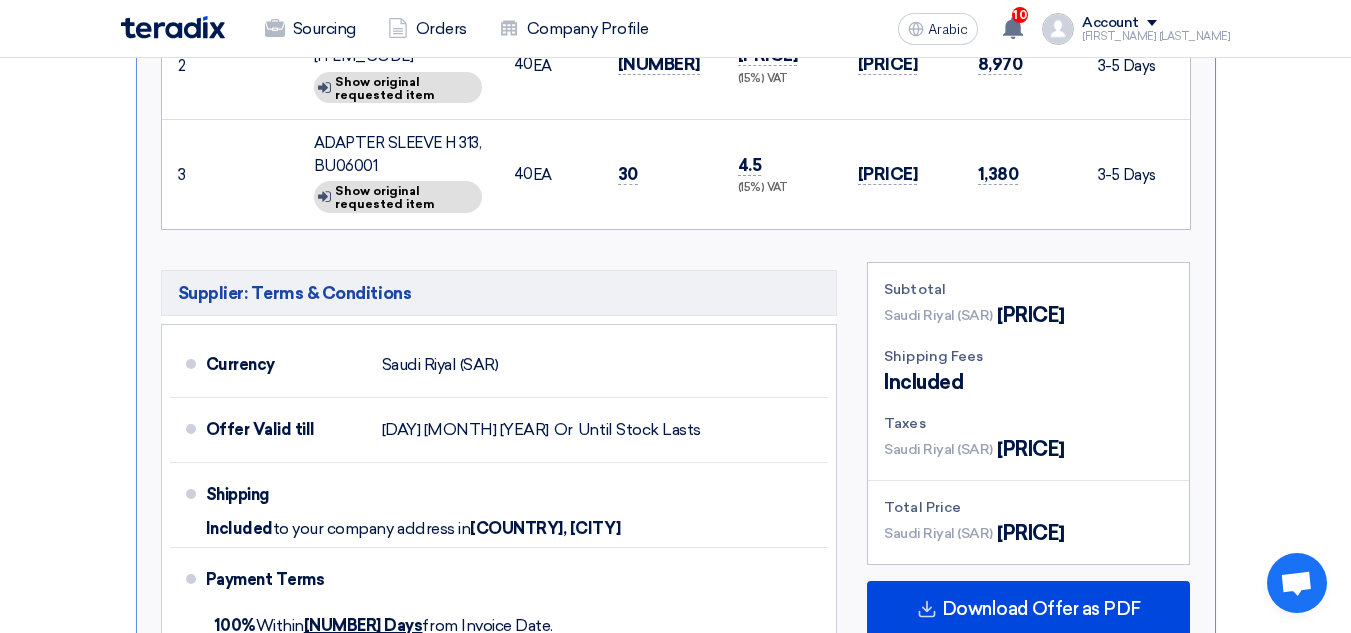 scroll, scrollTop: 1207, scrollLeft: 0, axis: vertical 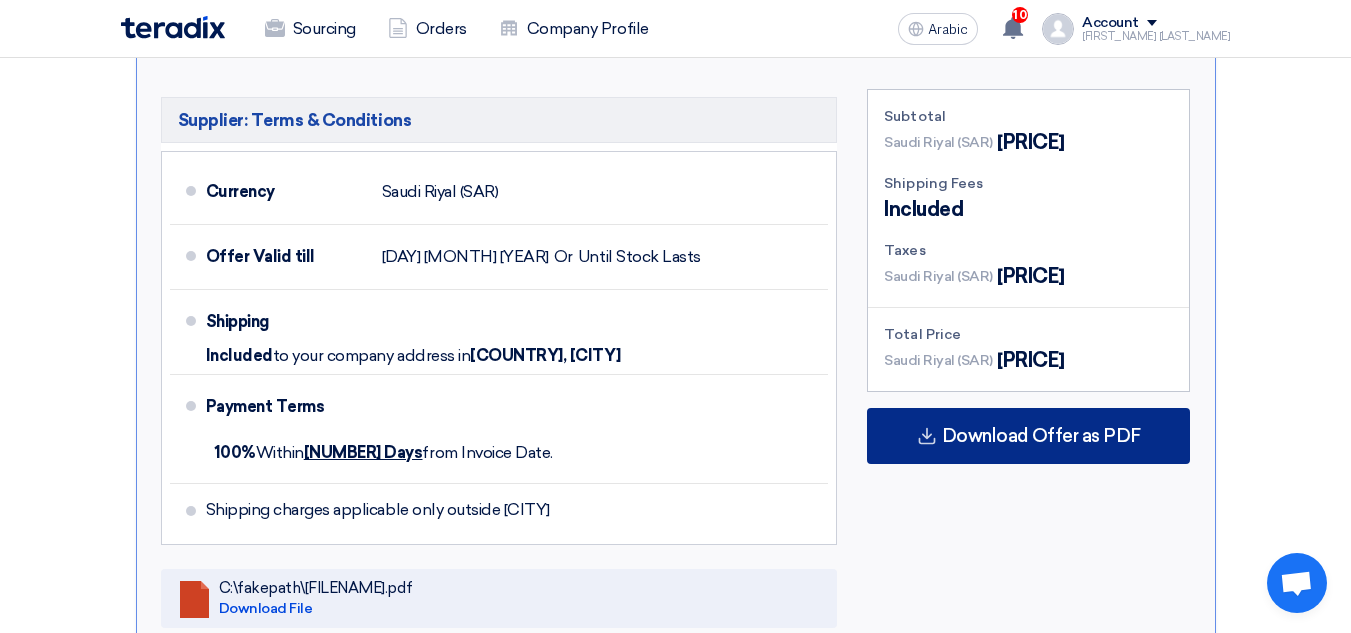 click on "Download Offer as PDF" at bounding box center (1041, 436) 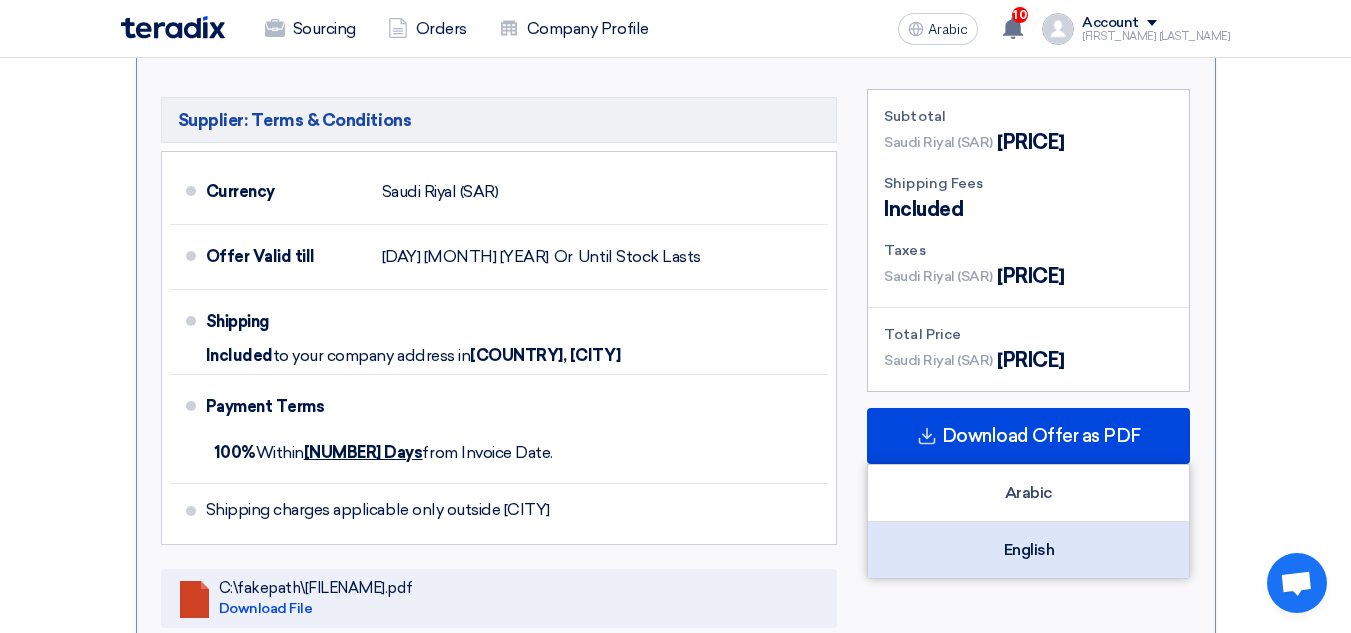 click on "English" at bounding box center (1028, 550) 